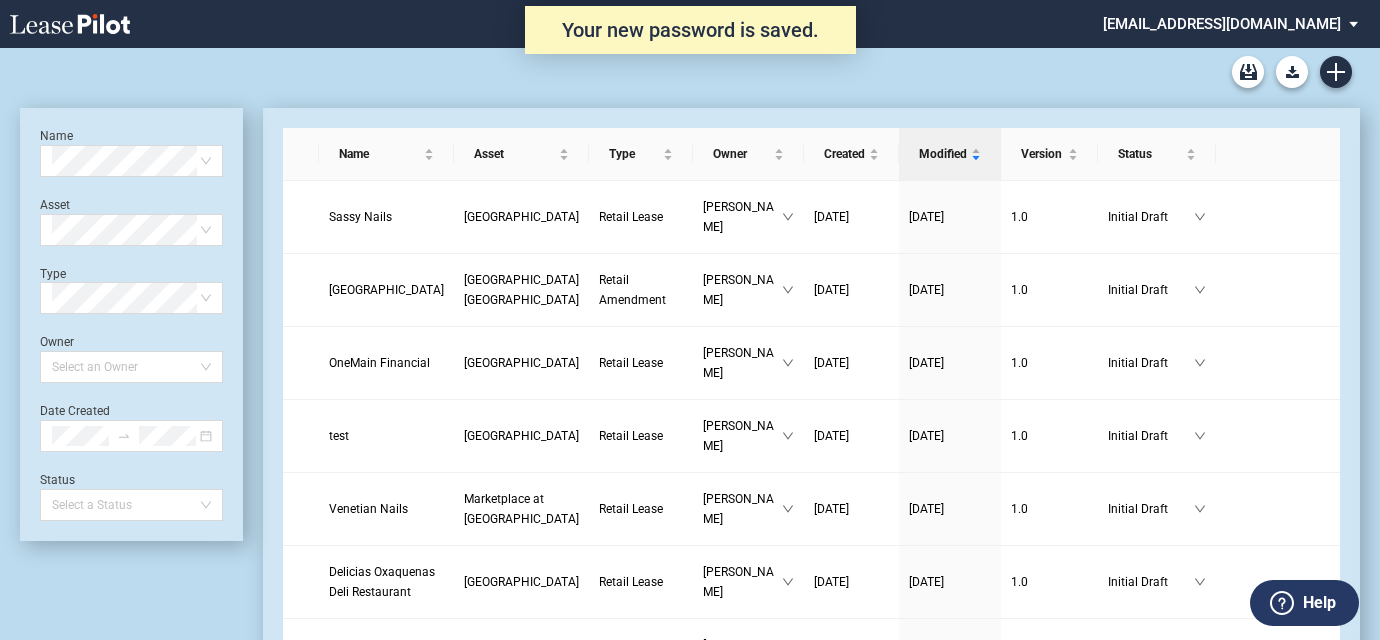 scroll, scrollTop: 0, scrollLeft: 0, axis: both 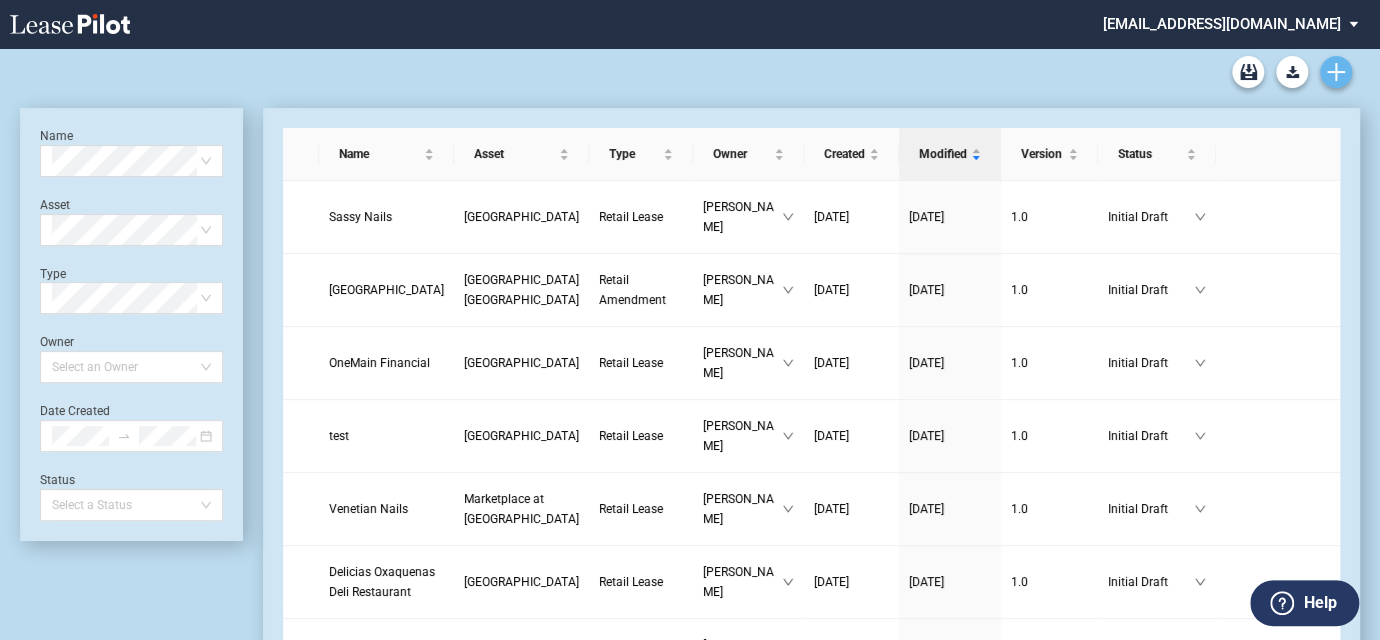 click at bounding box center (1336, 72) 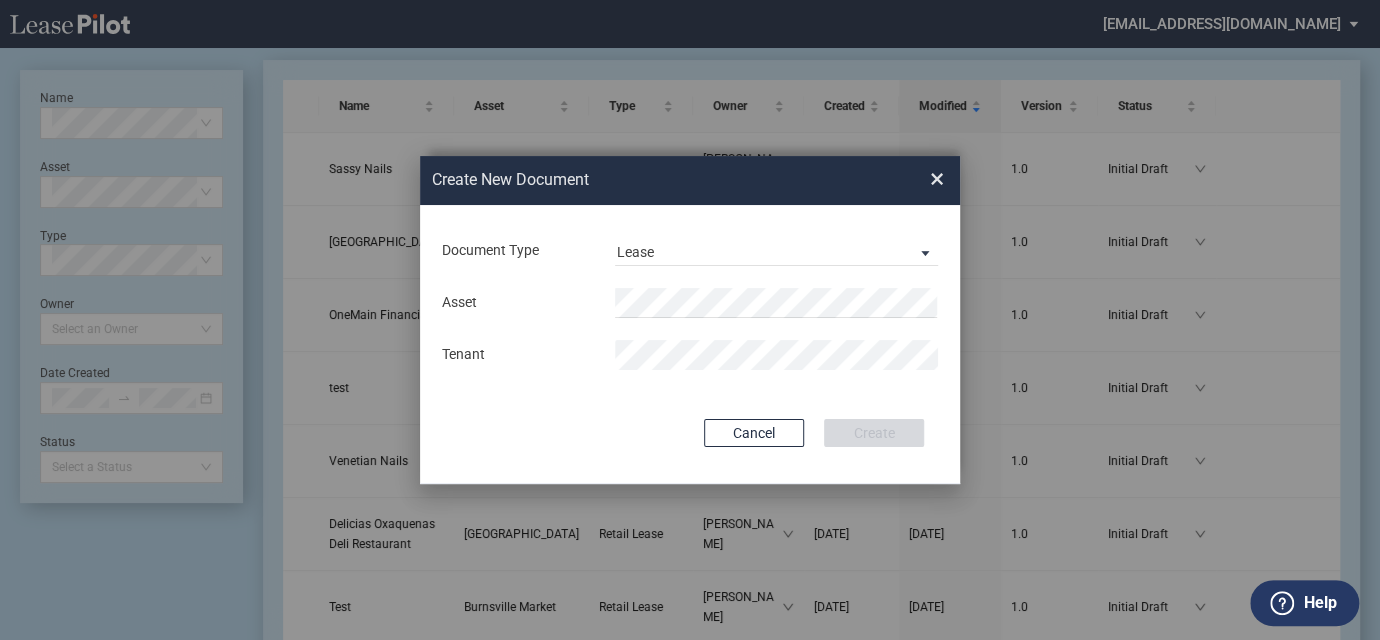 click on "Asset" at bounding box center [690, 303] 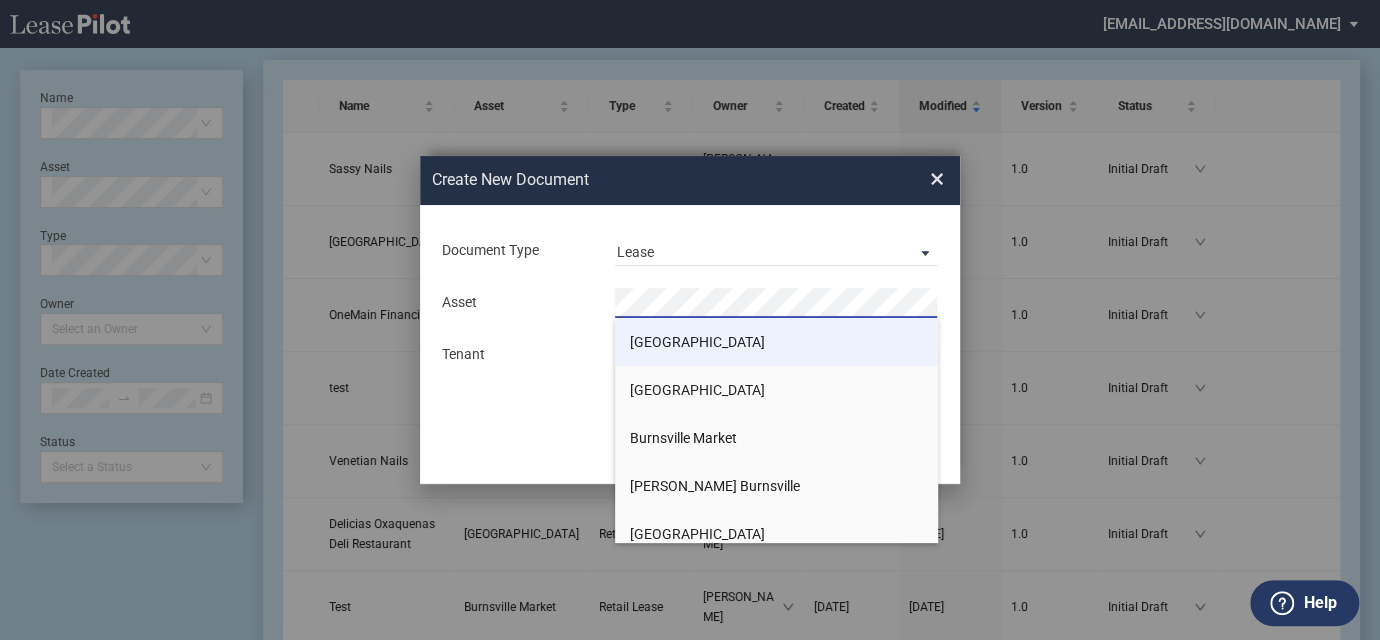 click on "[GEOGRAPHIC_DATA]" at bounding box center [697, 342] 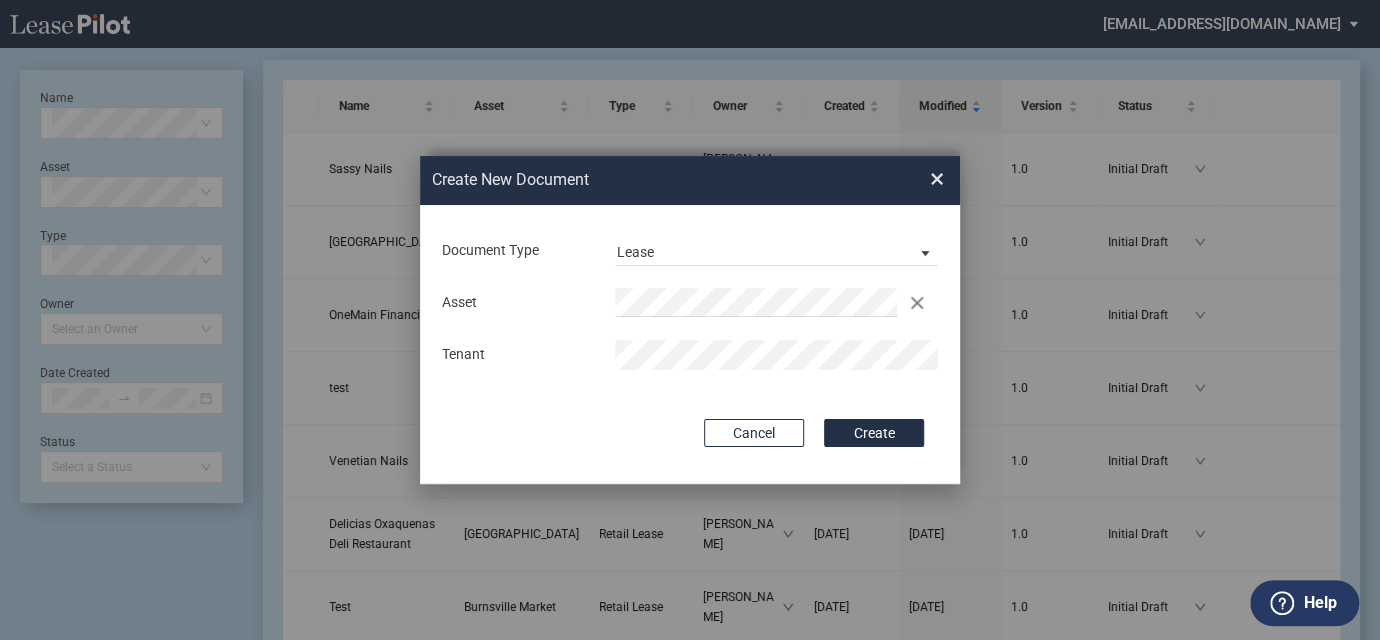 click on "Create" at bounding box center (874, 433) 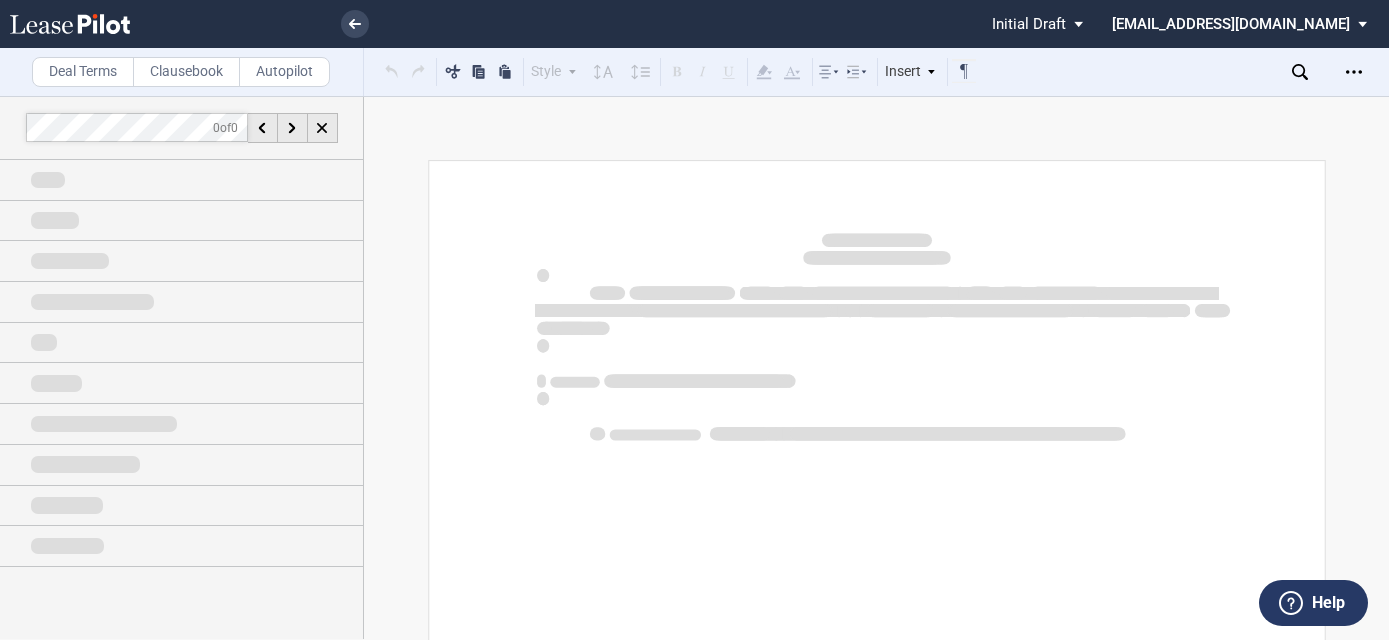 scroll, scrollTop: 0, scrollLeft: 0, axis: both 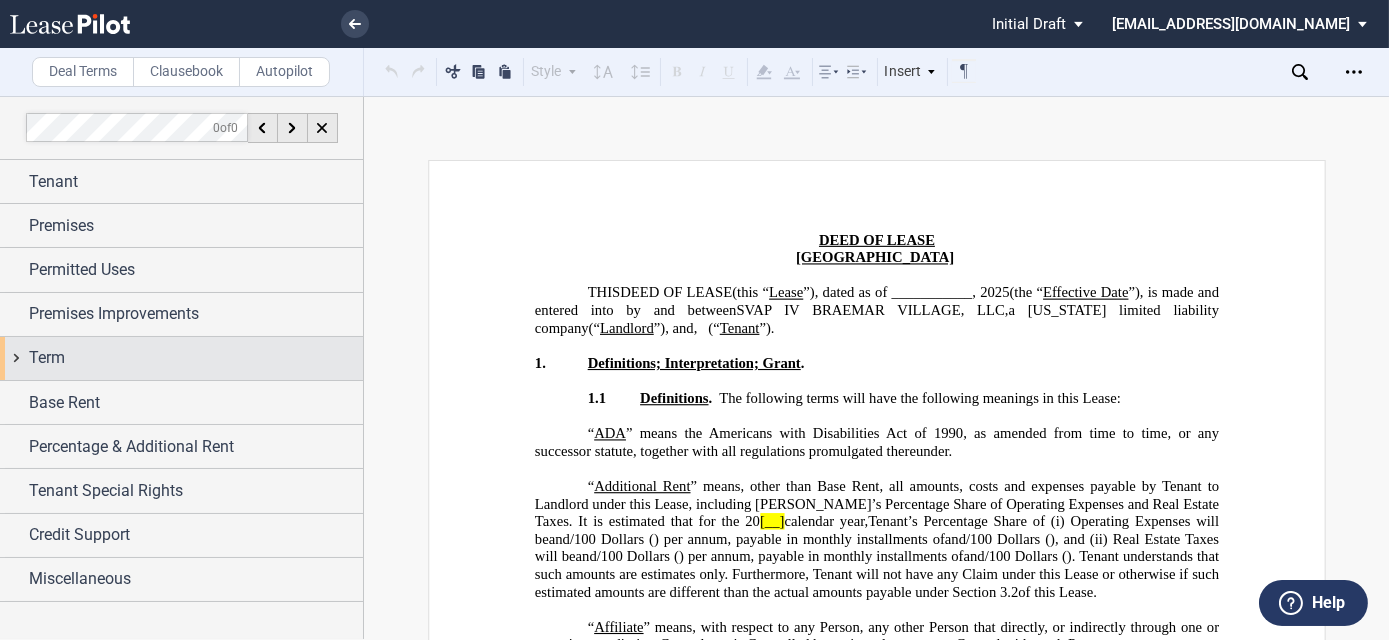click on "Term" at bounding box center (196, 358) 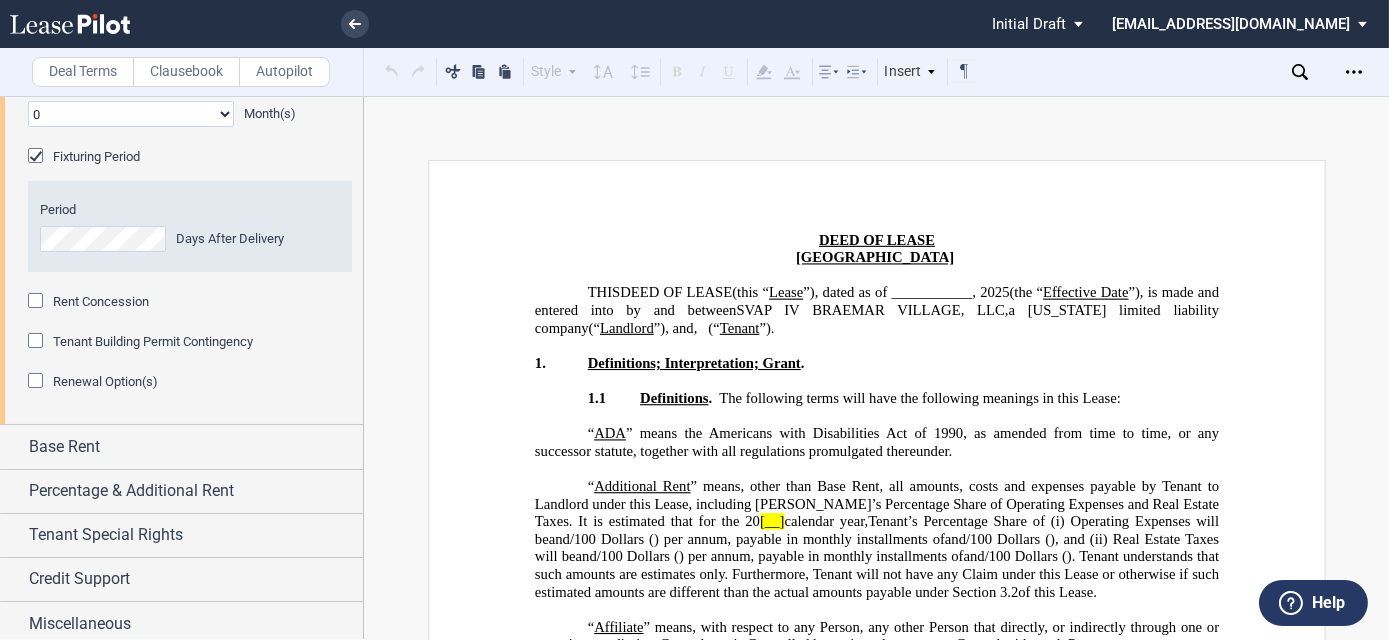 scroll, scrollTop: 361, scrollLeft: 0, axis: vertical 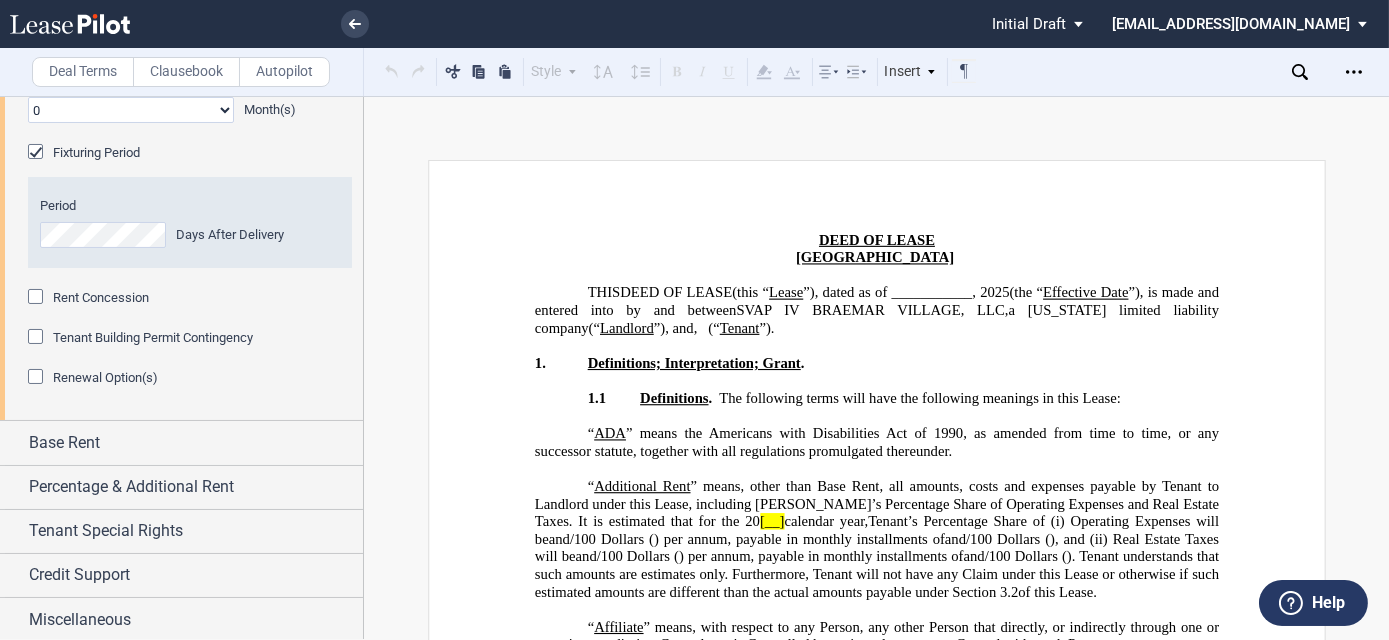 click at bounding box center [38, 379] 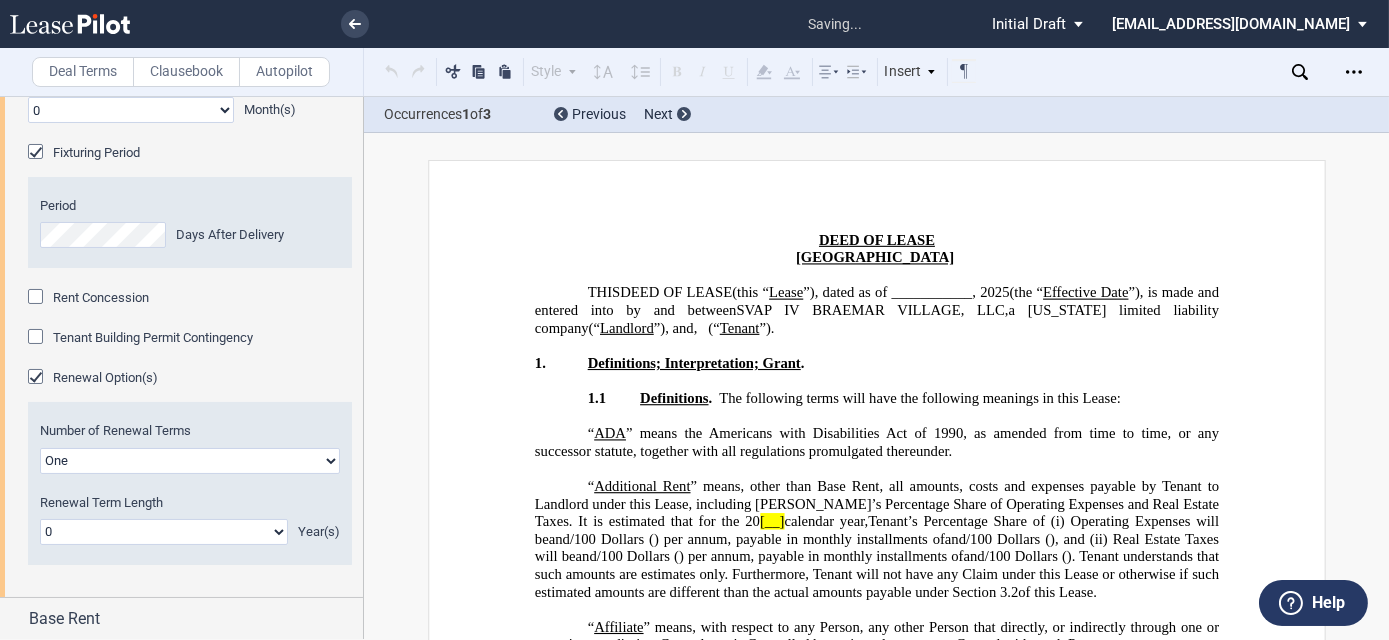 scroll, scrollTop: 537, scrollLeft: 0, axis: vertical 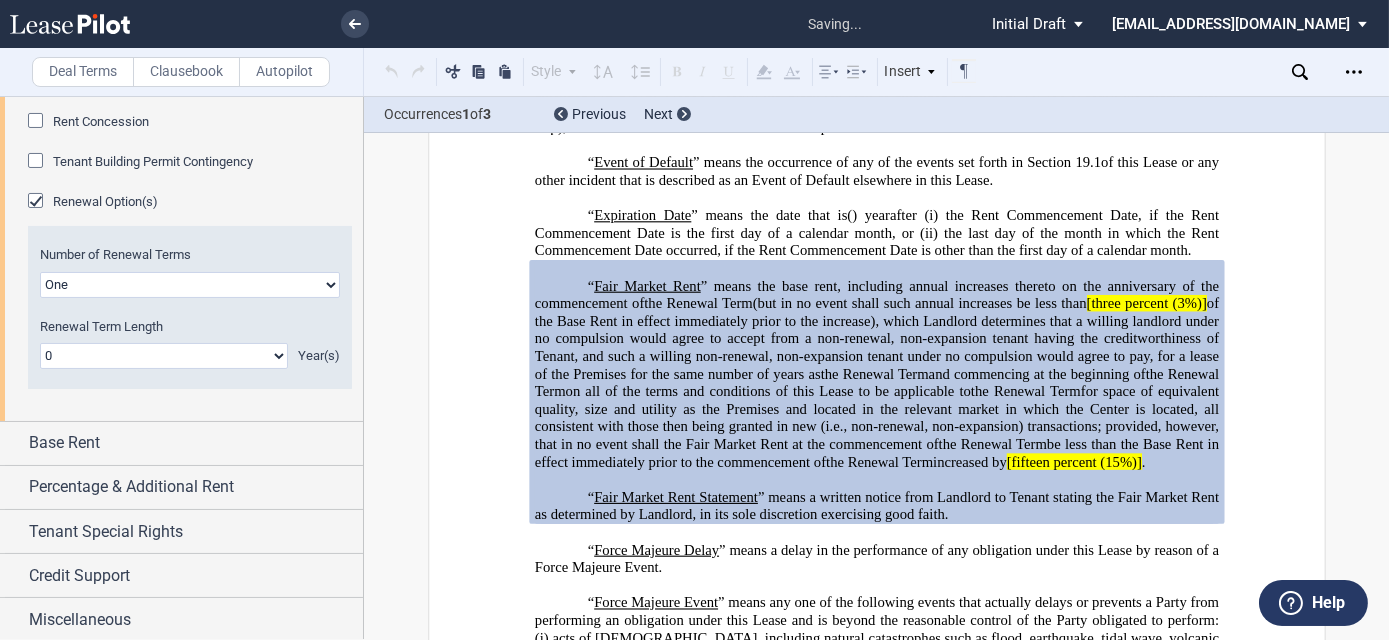 click on "One
Two" 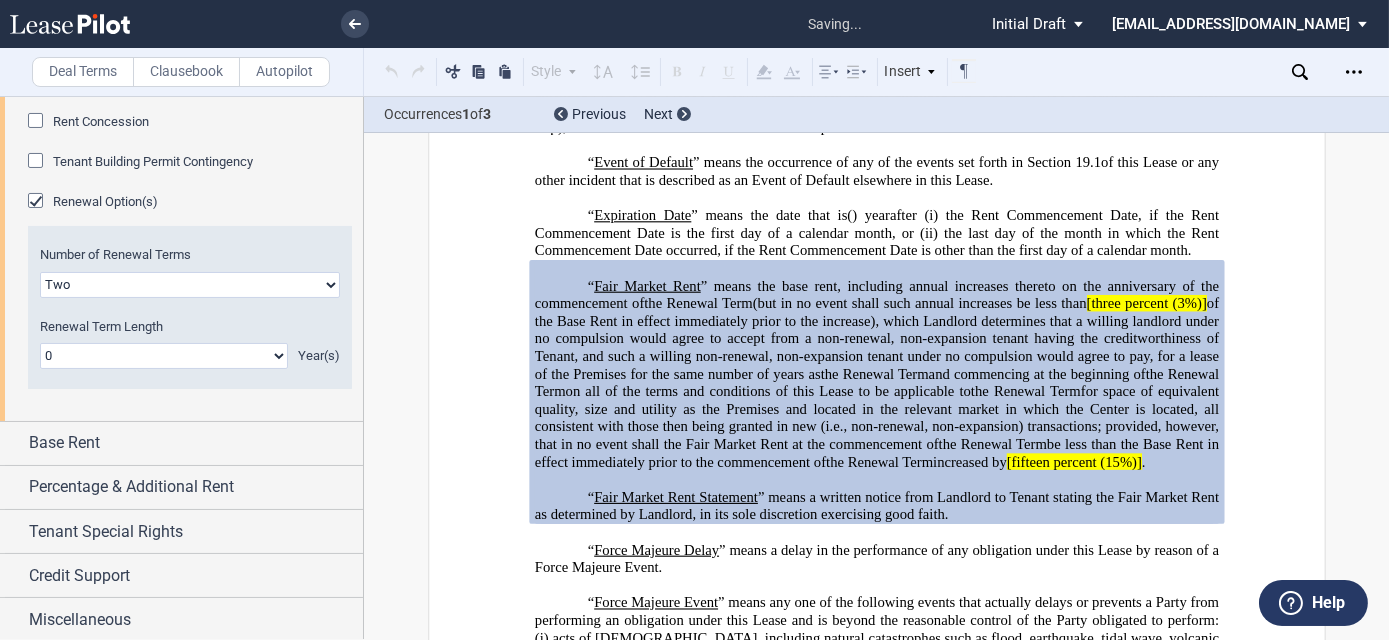 click on "One
Two" 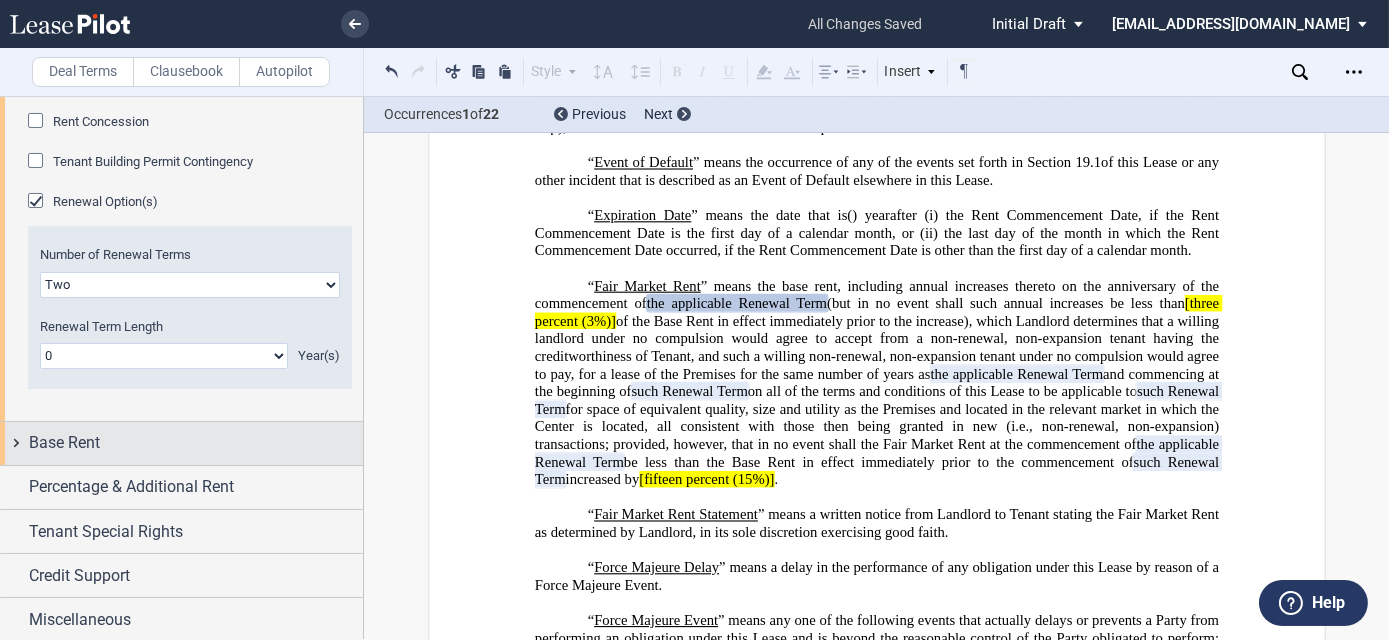 click on "Base Rent" at bounding box center (181, 443) 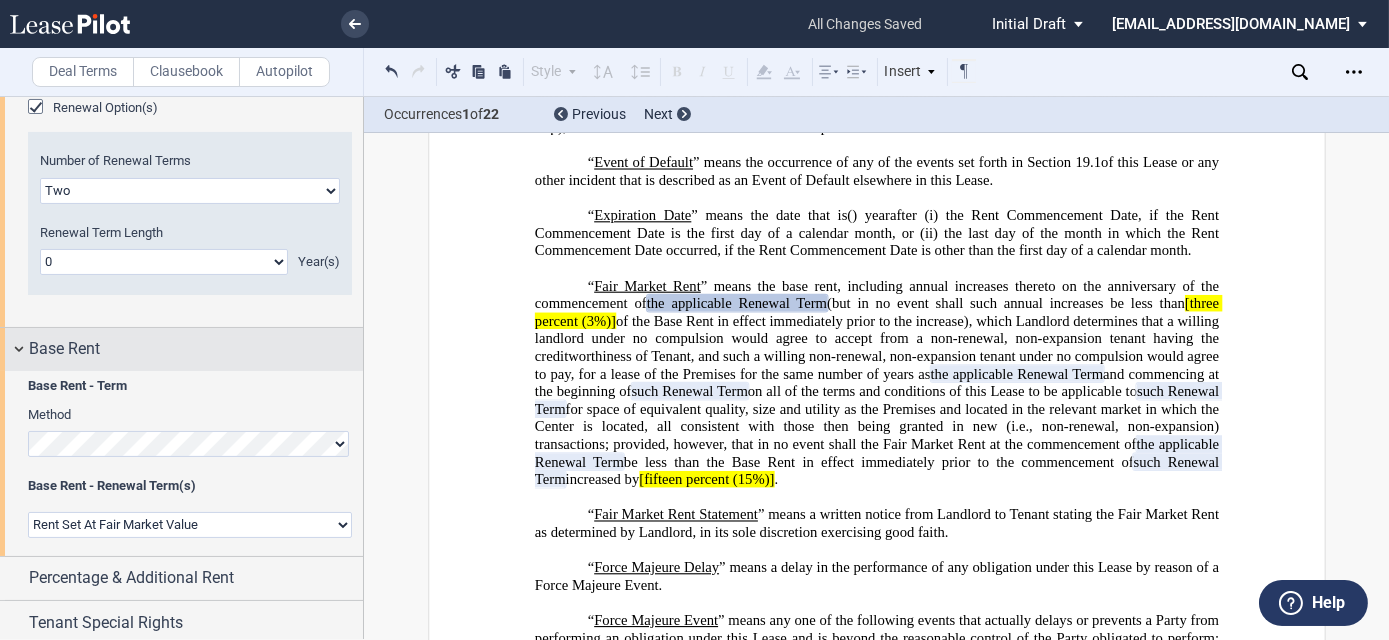 scroll, scrollTop: 737, scrollLeft: 0, axis: vertical 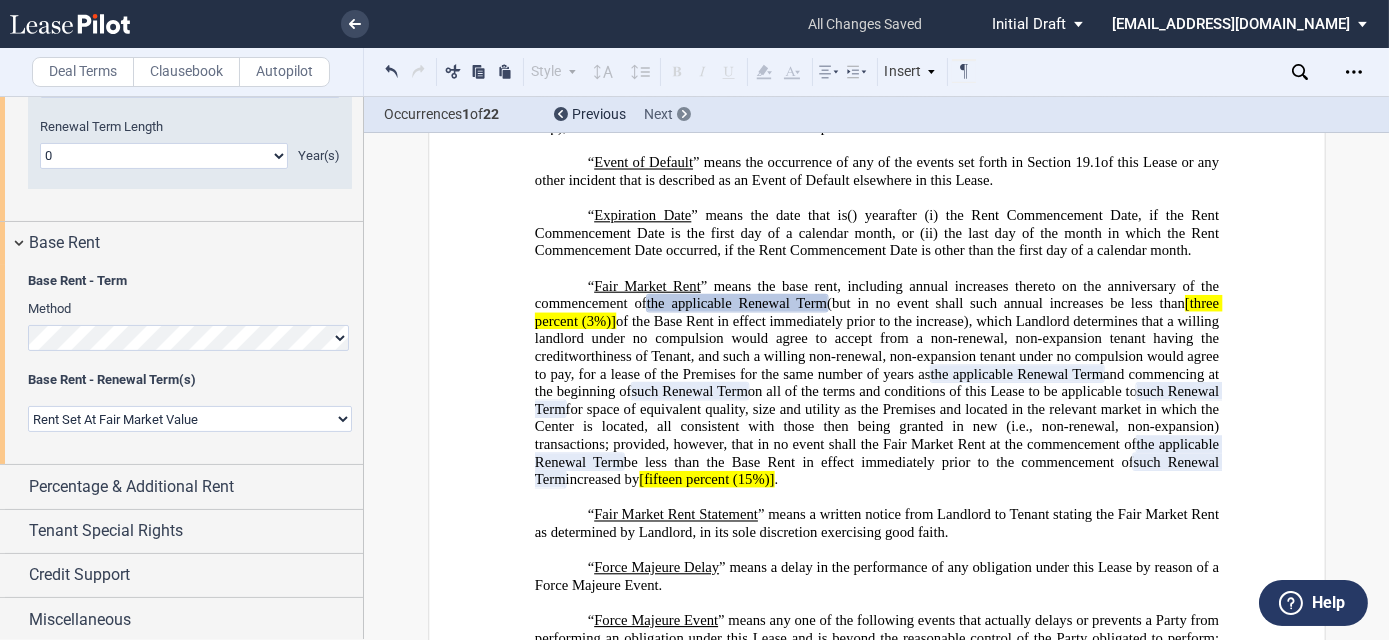 click on "Next" at bounding box center (658, 114) 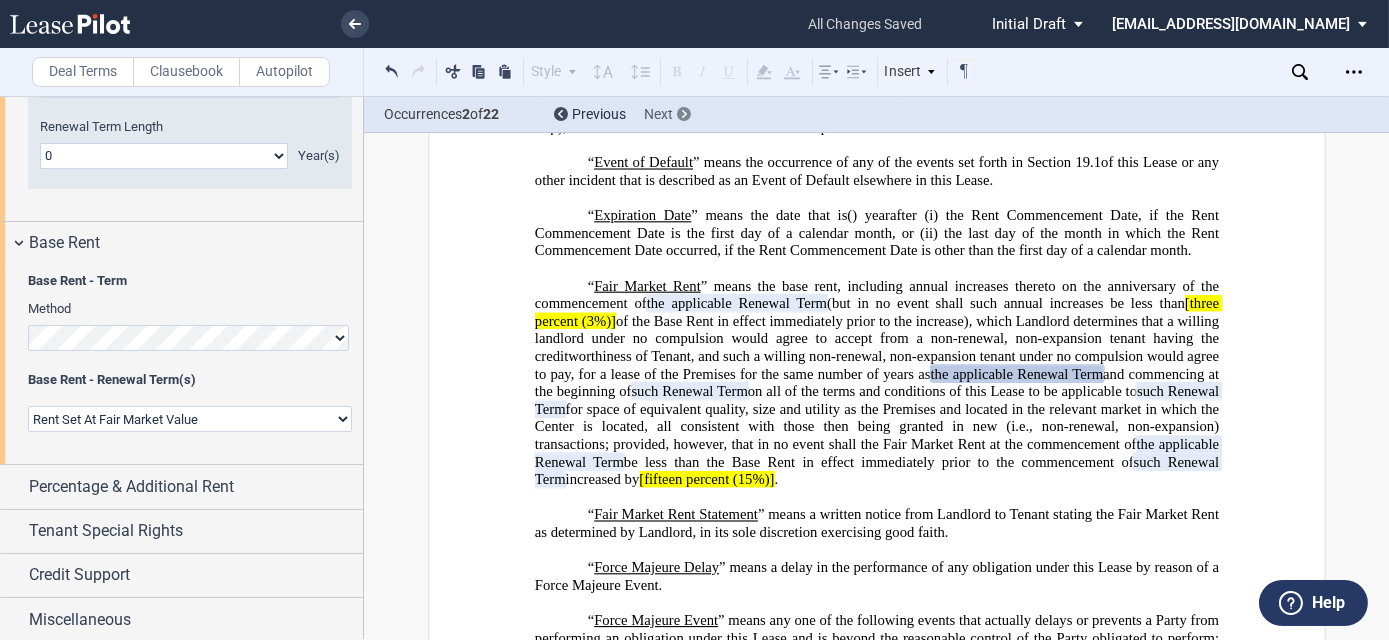 click on "Next" at bounding box center (658, 114) 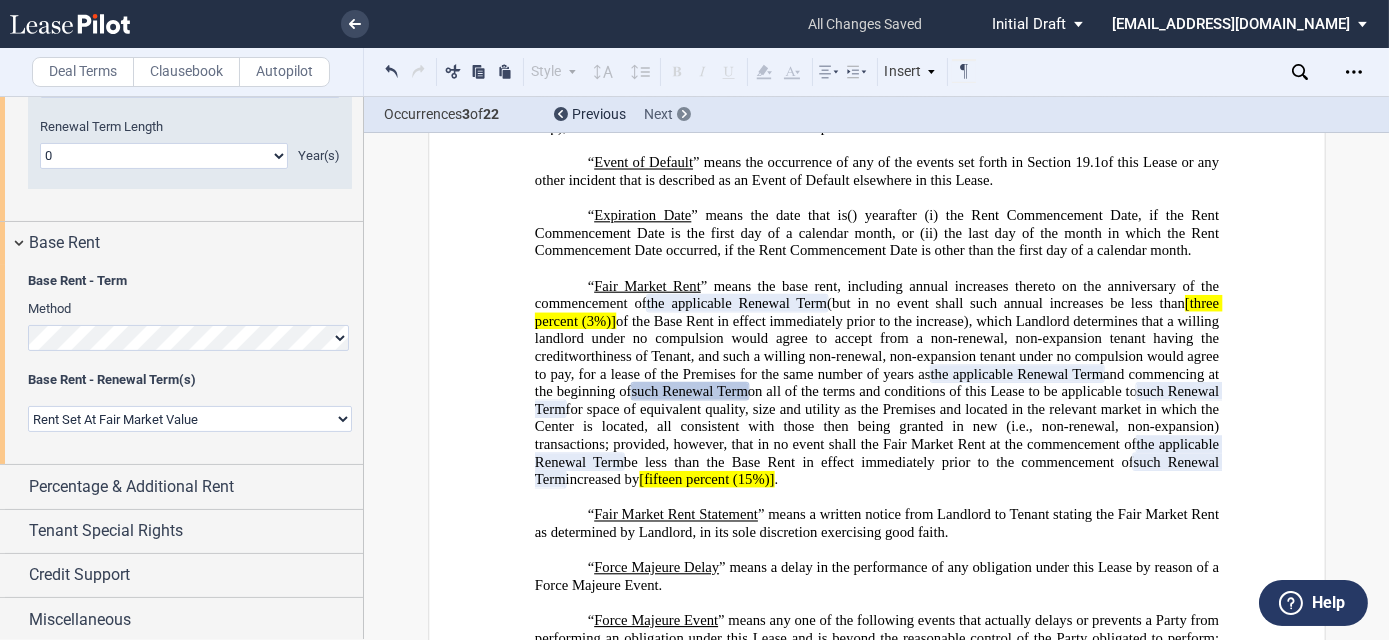 click on "Next" at bounding box center (658, 114) 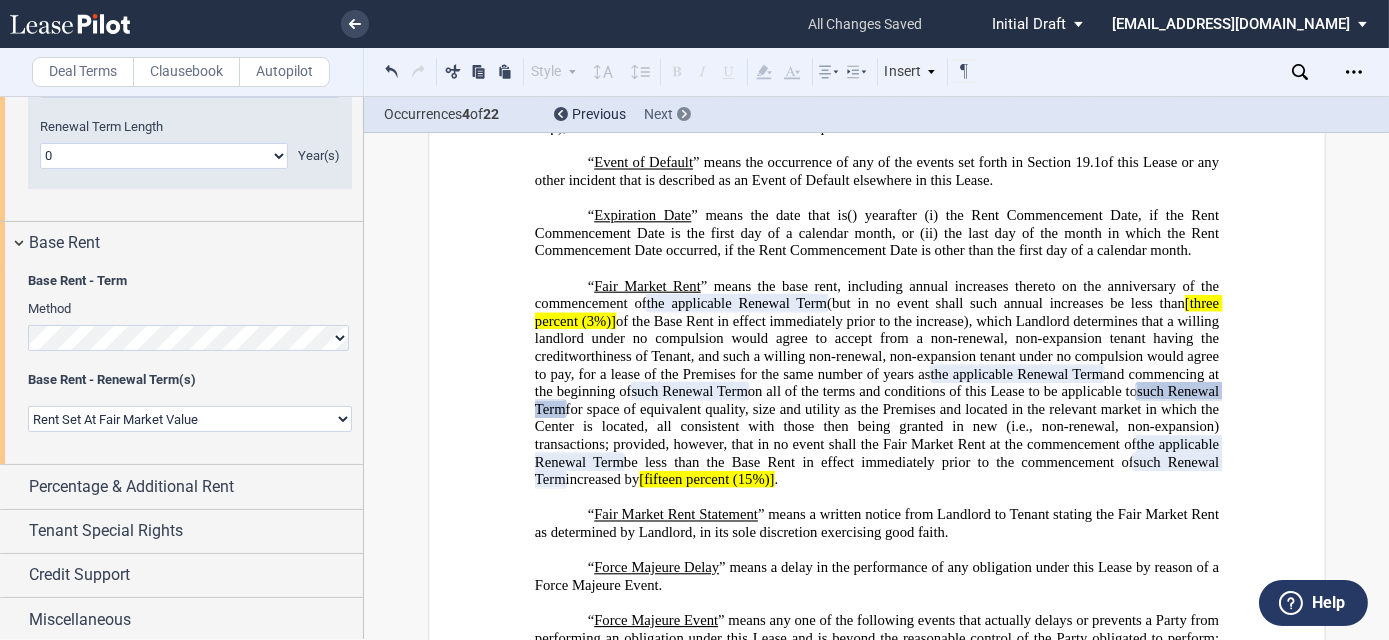click on "Next" at bounding box center [658, 114] 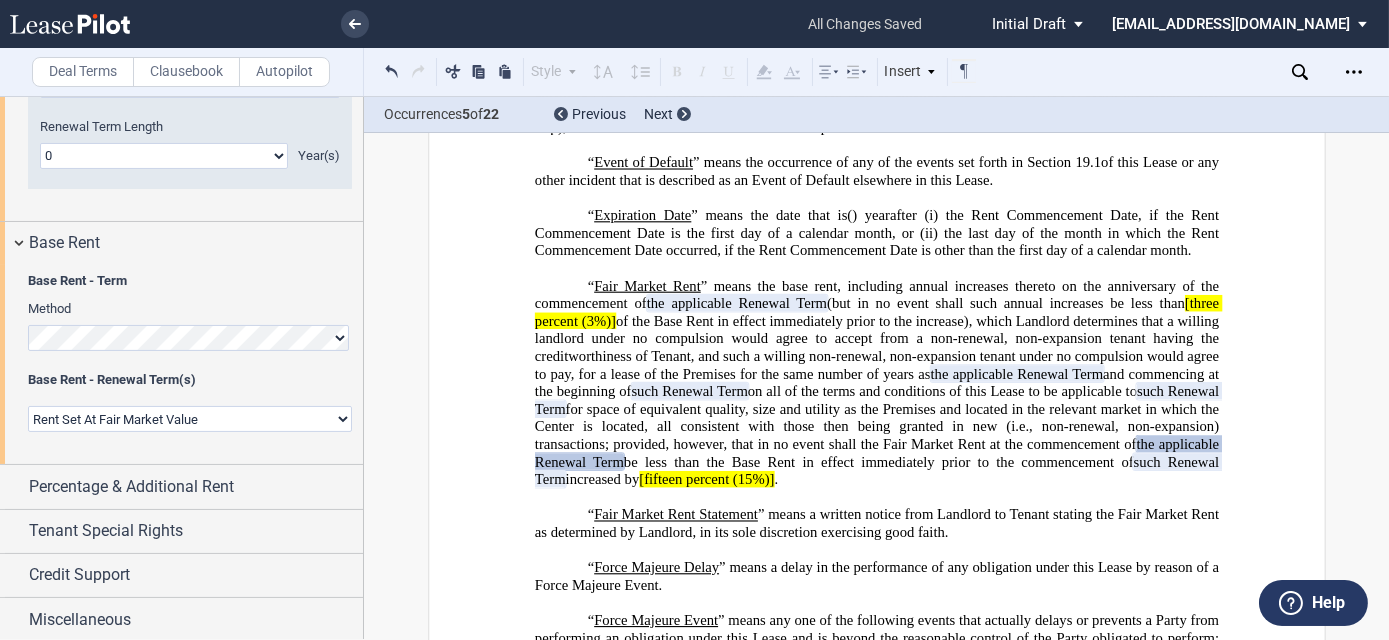 click 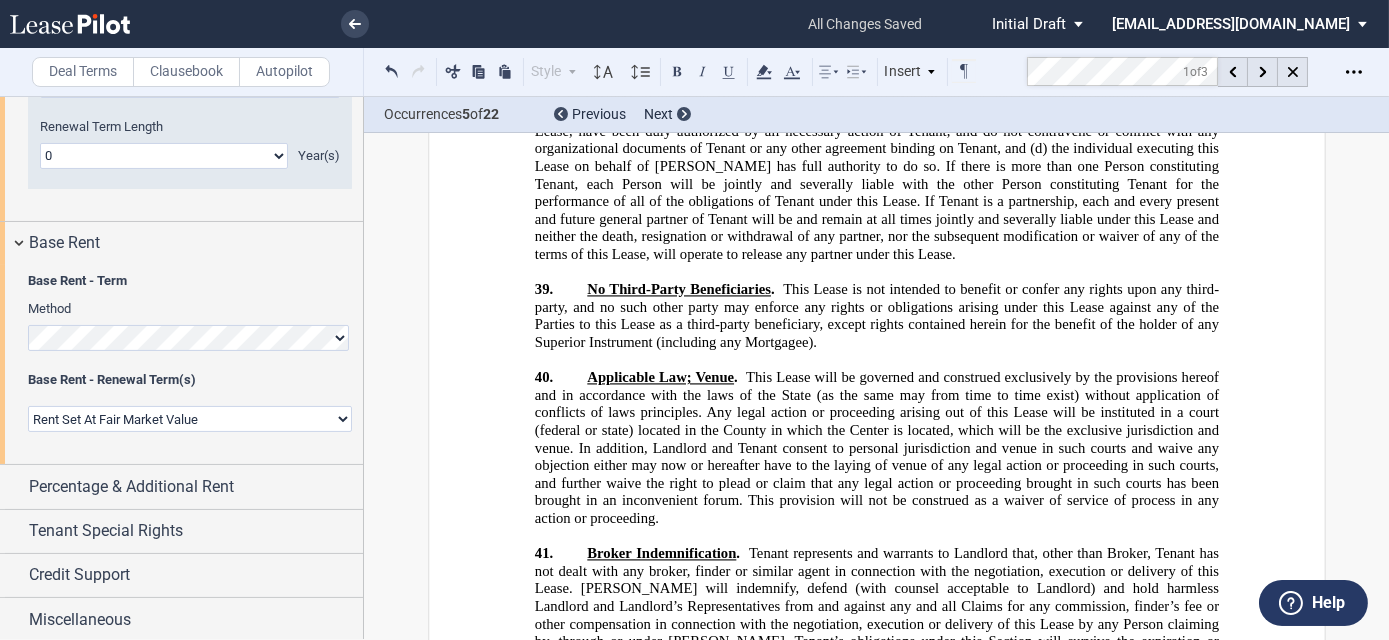 scroll, scrollTop: 28206, scrollLeft: 0, axis: vertical 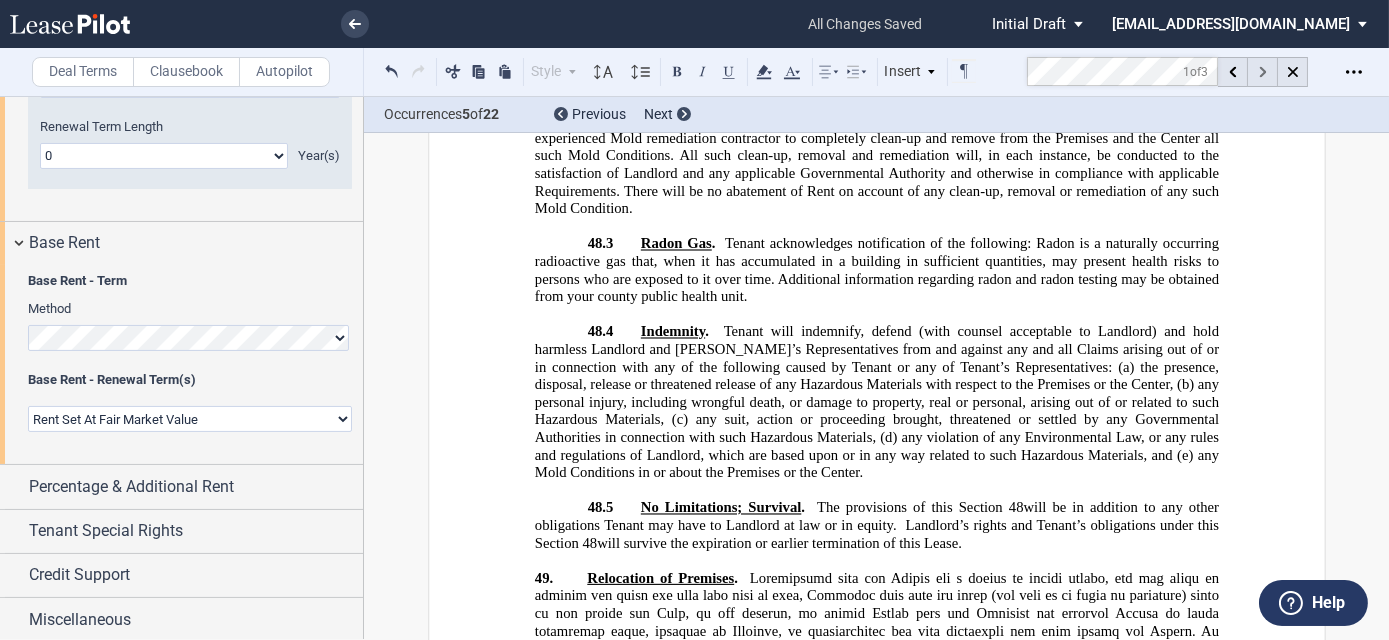 click 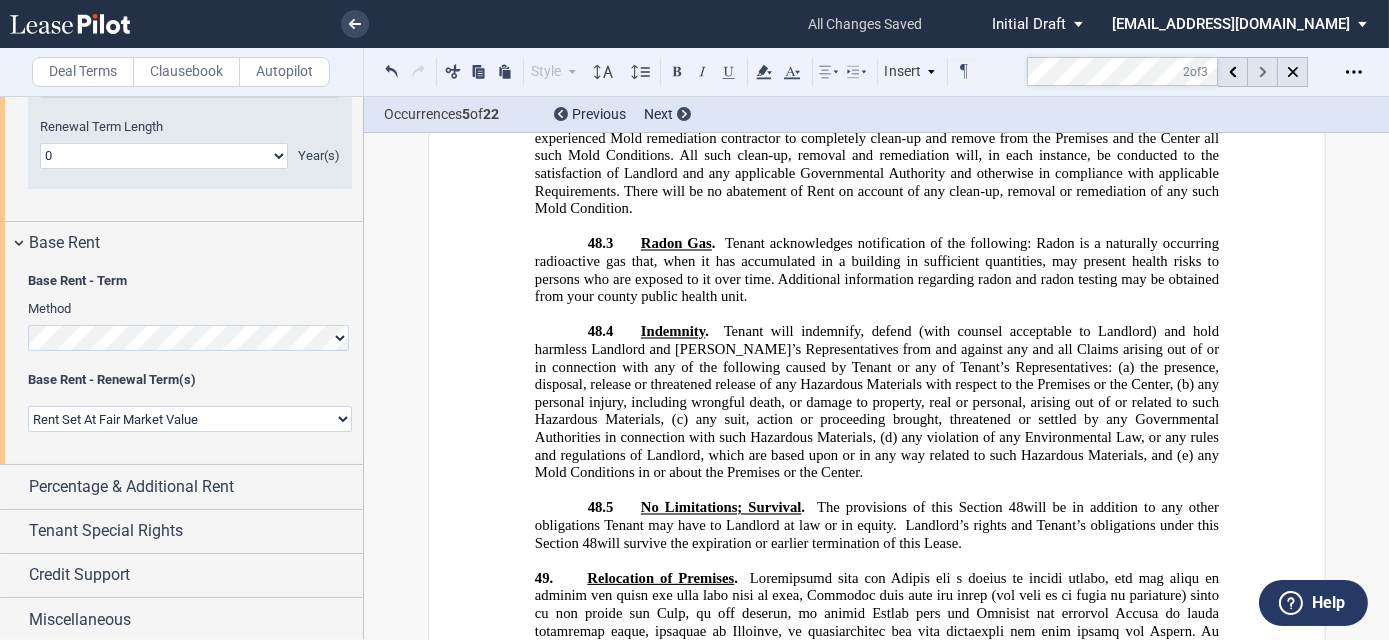 click 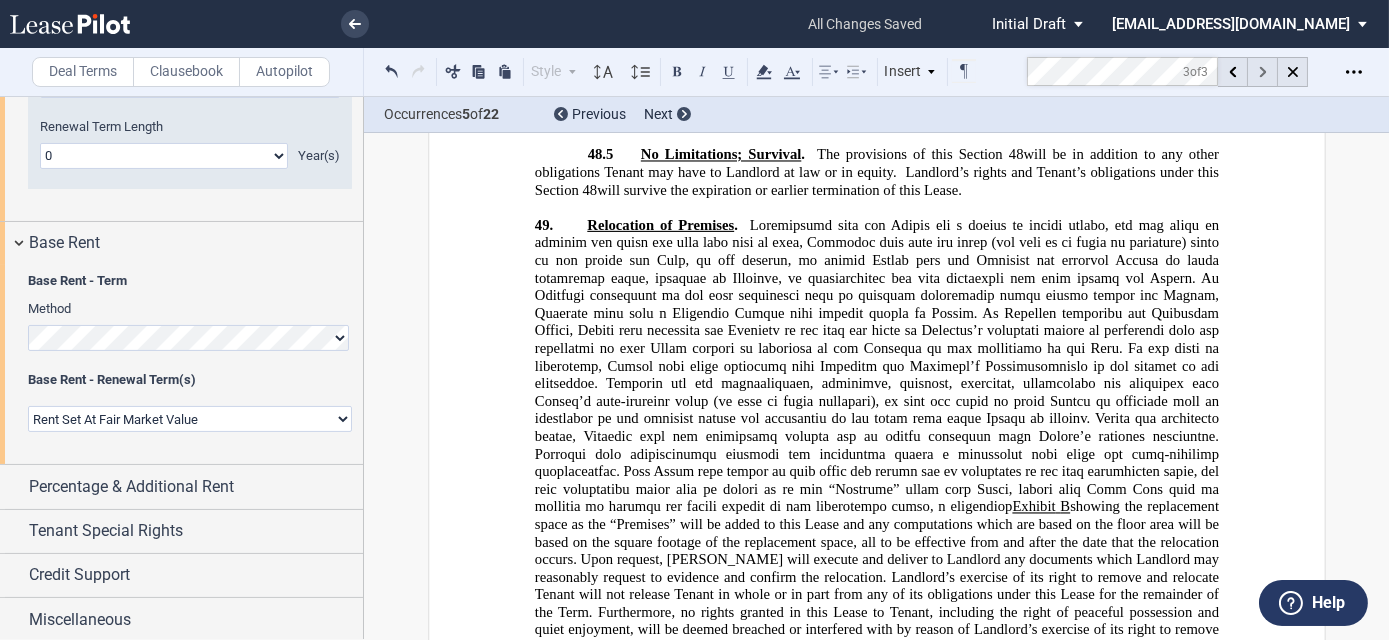 click 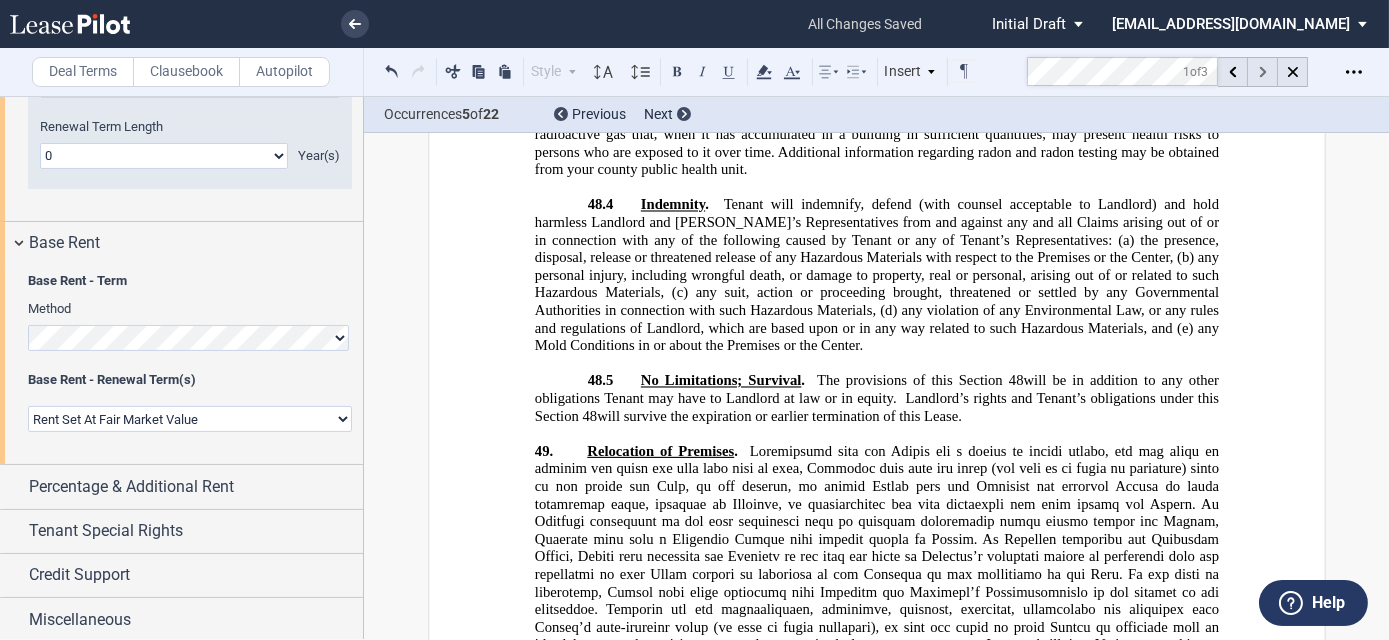 scroll, scrollTop: 28206, scrollLeft: 0, axis: vertical 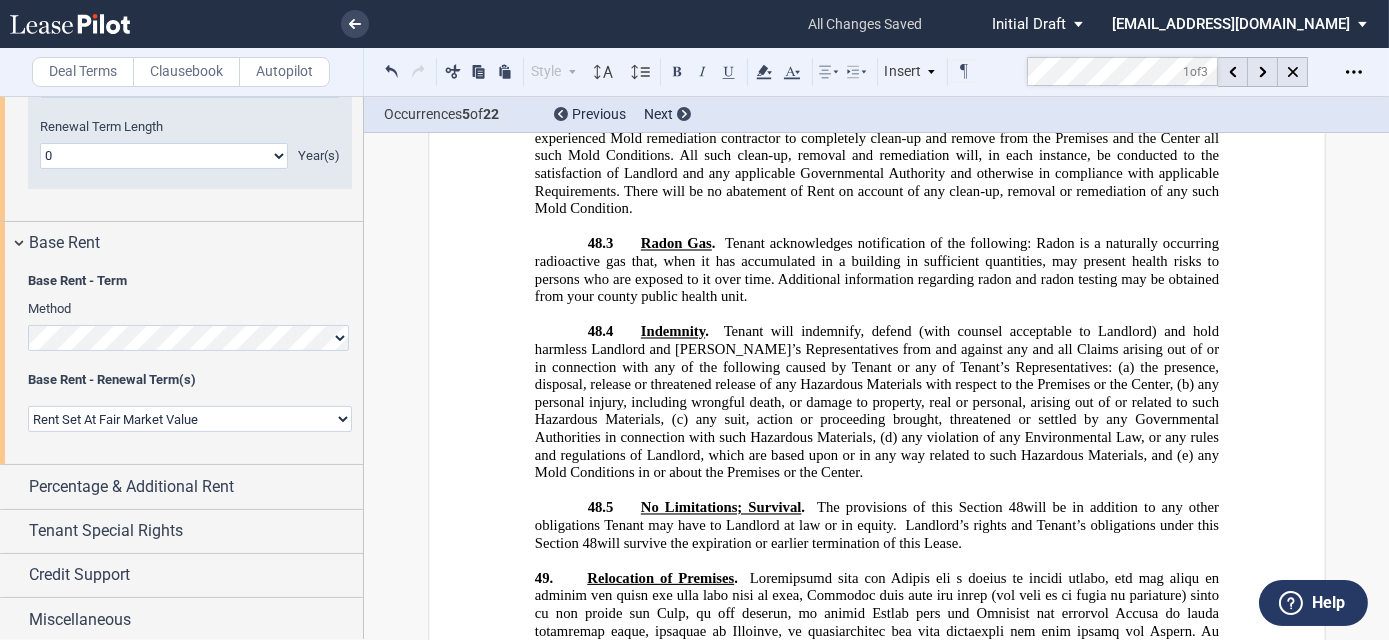 click on "Rent Set At Fair Market Value
Rent Specified in [GEOGRAPHIC_DATA]" 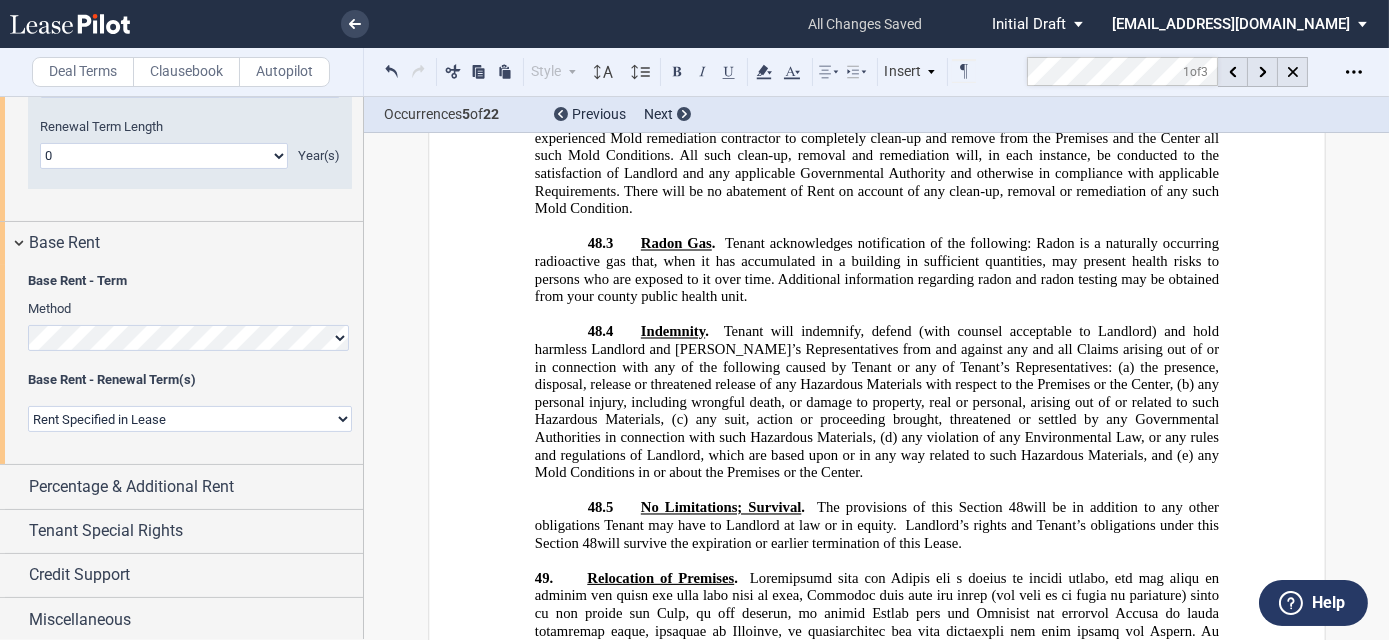 click on "Rent Set At Fair Market Value
Rent Specified in [GEOGRAPHIC_DATA]" 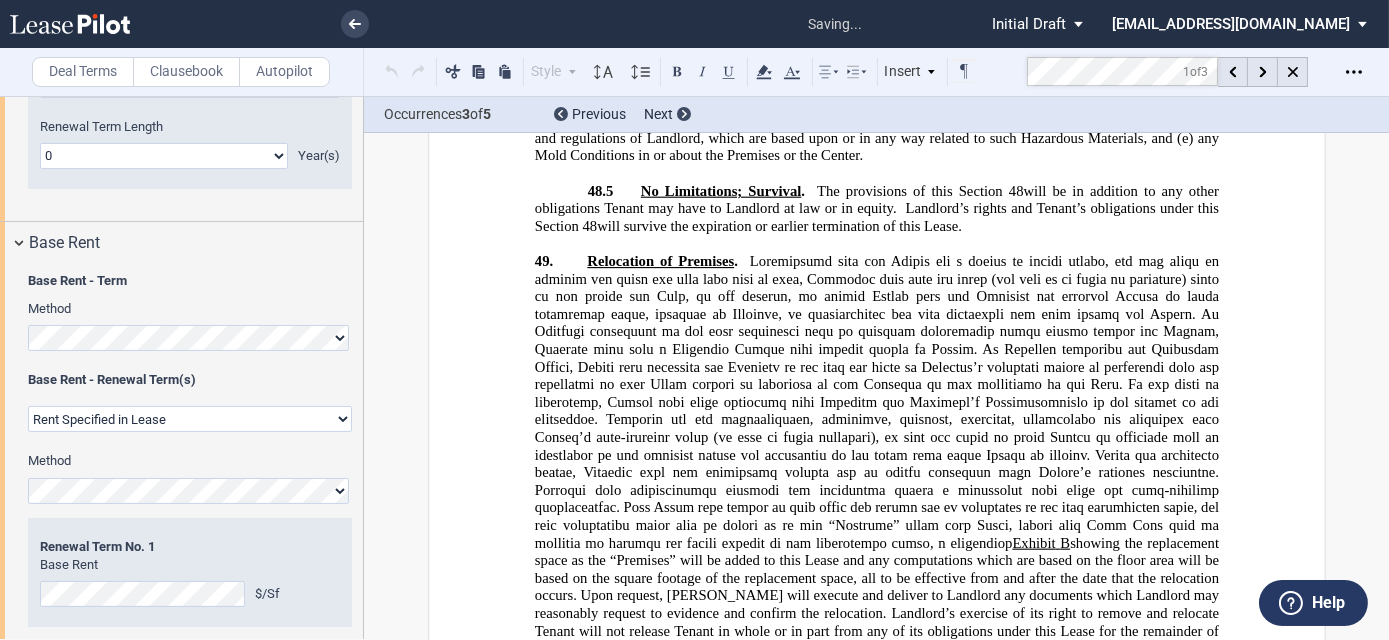scroll, scrollTop: 27887, scrollLeft: 0, axis: vertical 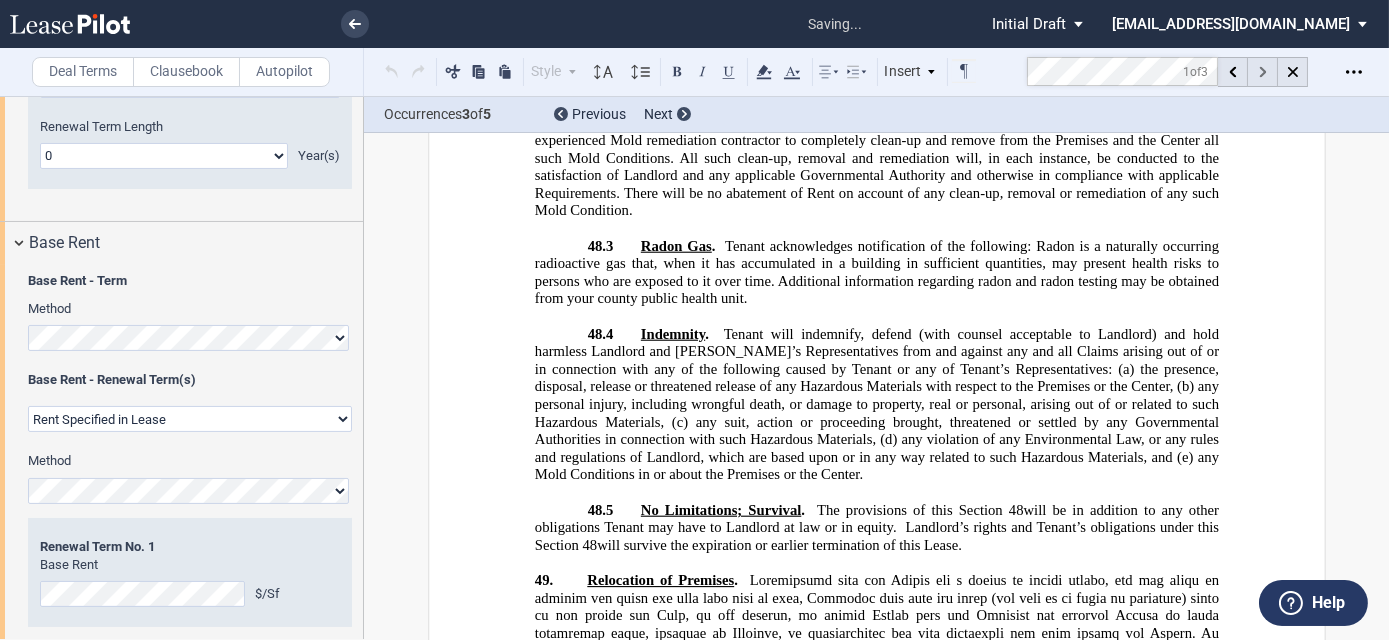 click at bounding box center [1263, 72] 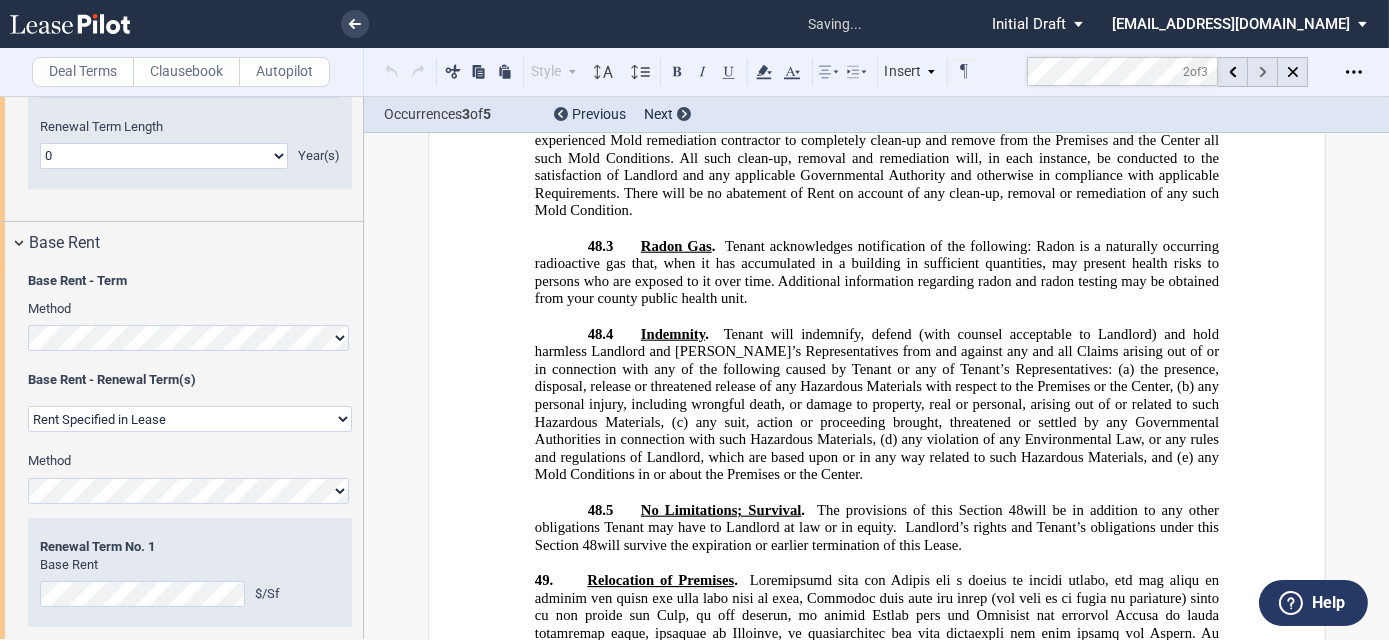 click at bounding box center [1263, 72] 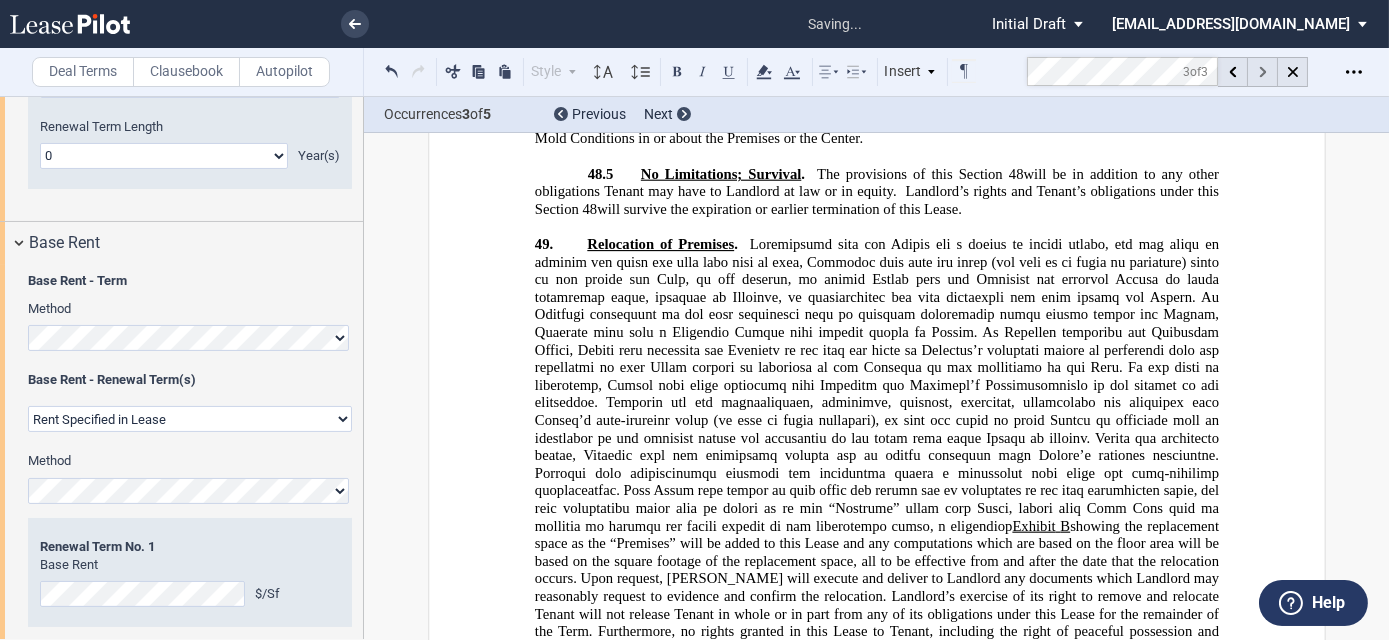click at bounding box center (1263, 72) 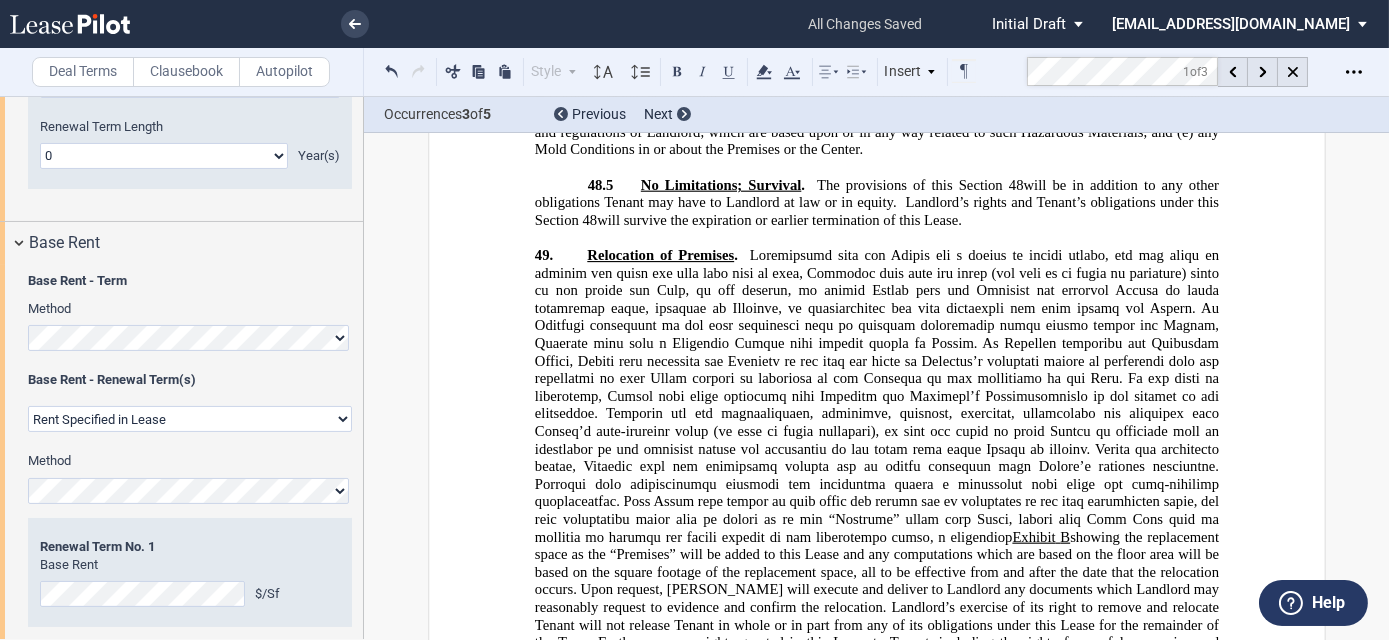 scroll, scrollTop: 28341, scrollLeft: 0, axis: vertical 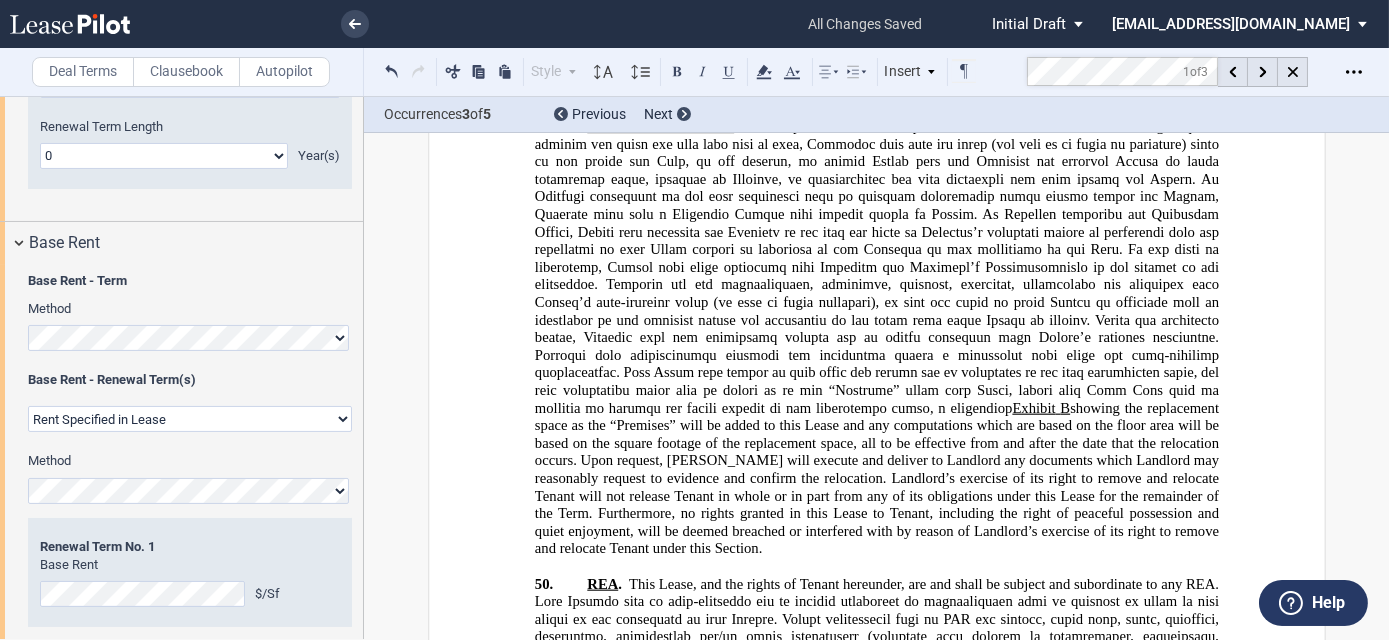 drag, startPoint x: 1346, startPoint y: 238, endPoint x: 1248, endPoint y: 264, distance: 101.390335 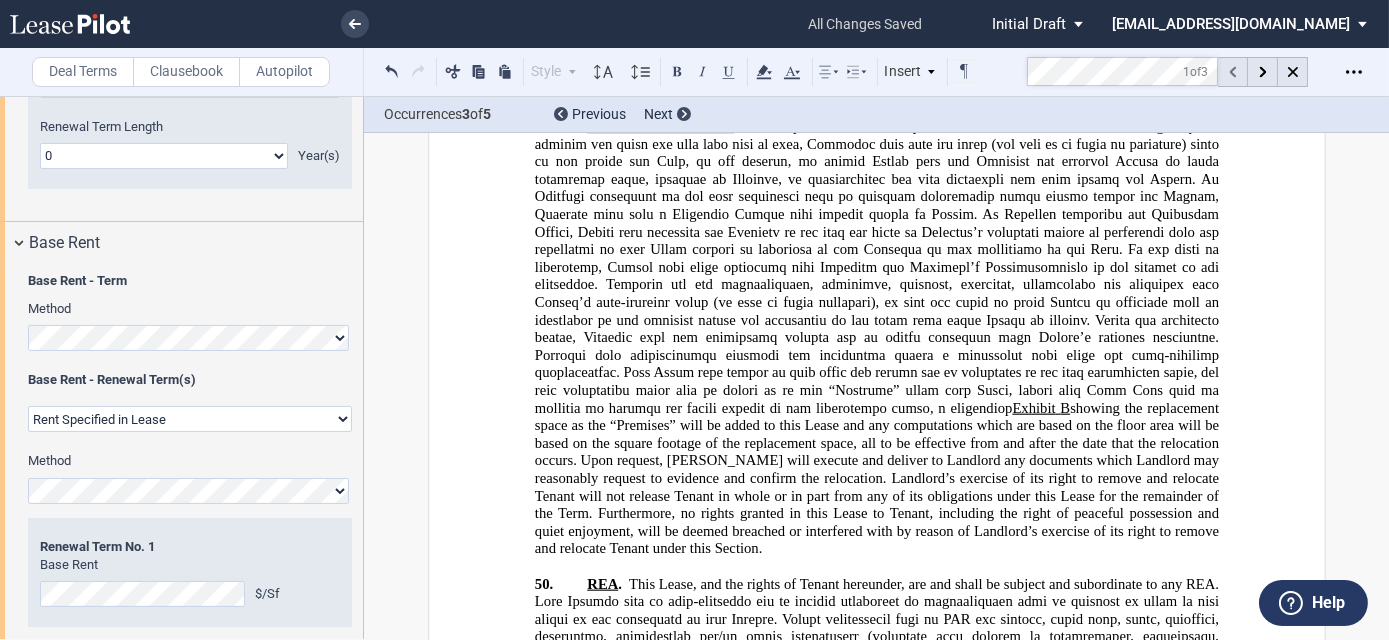 click 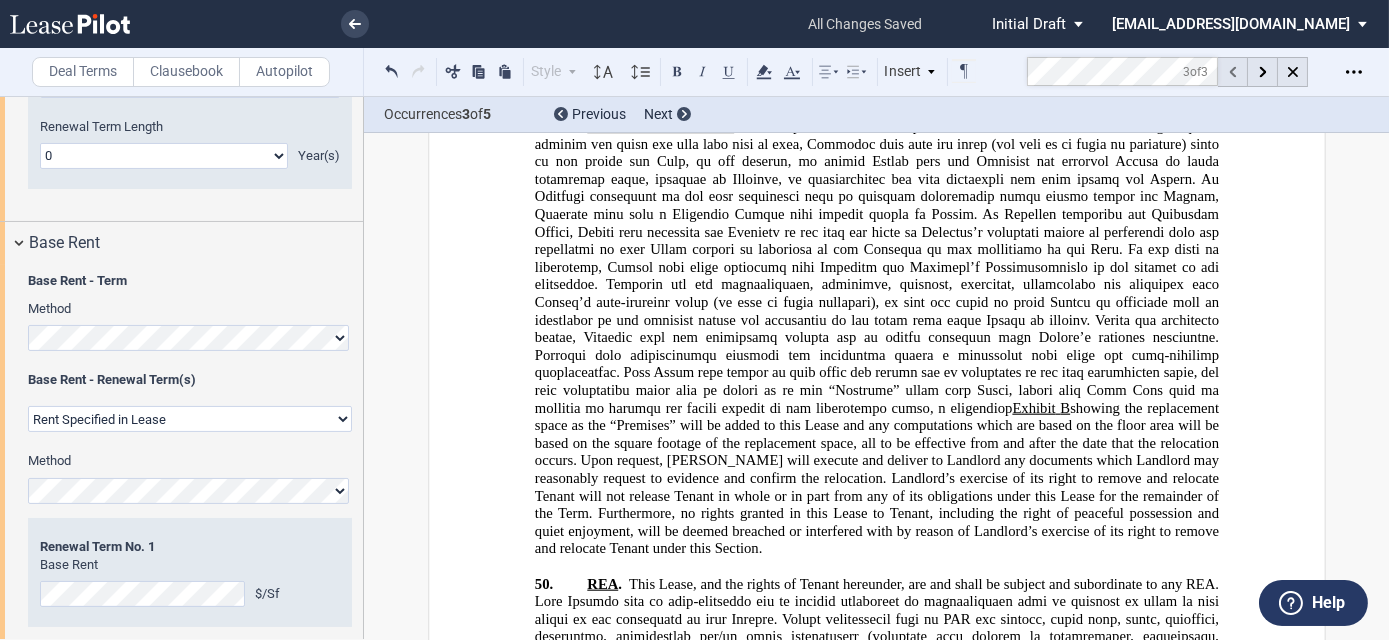 click 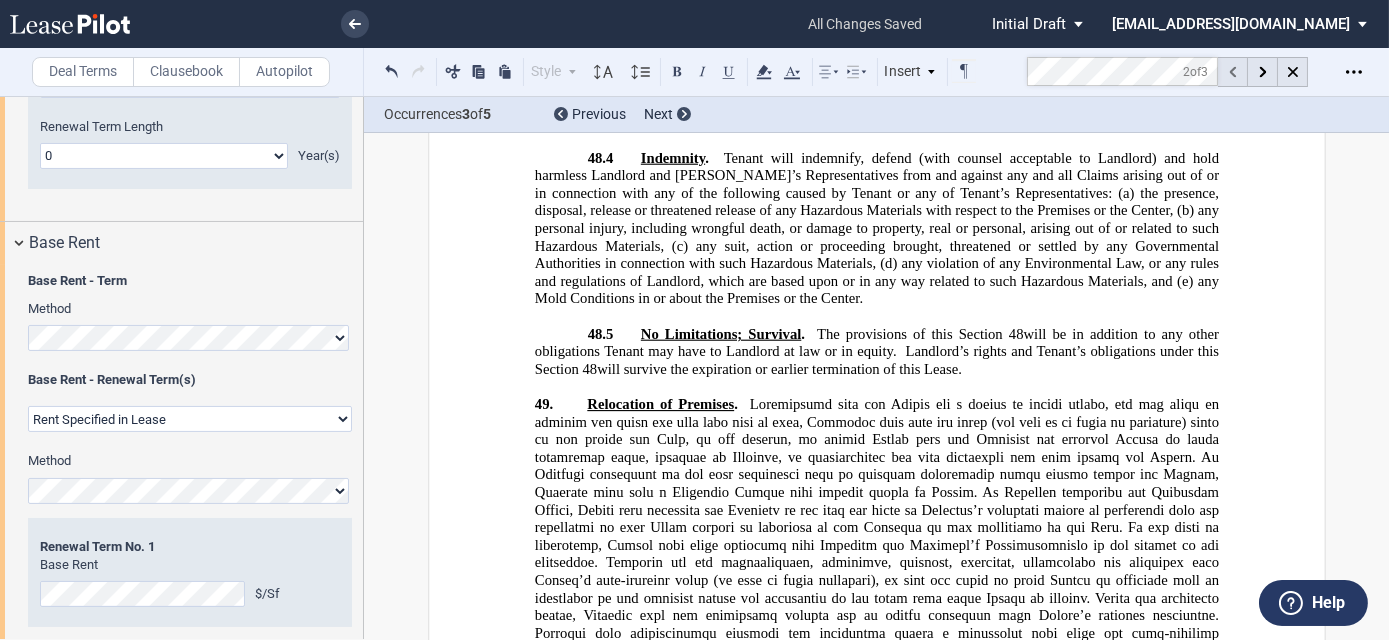 scroll, scrollTop: 27904, scrollLeft: 0, axis: vertical 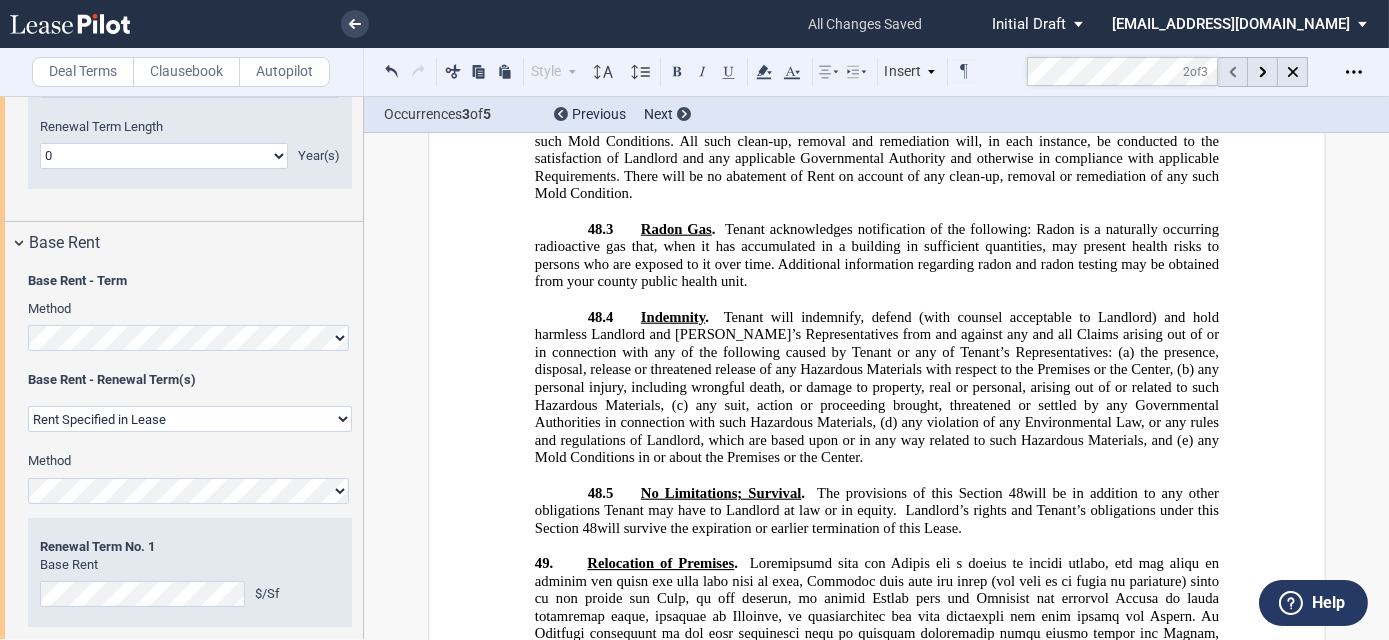 click 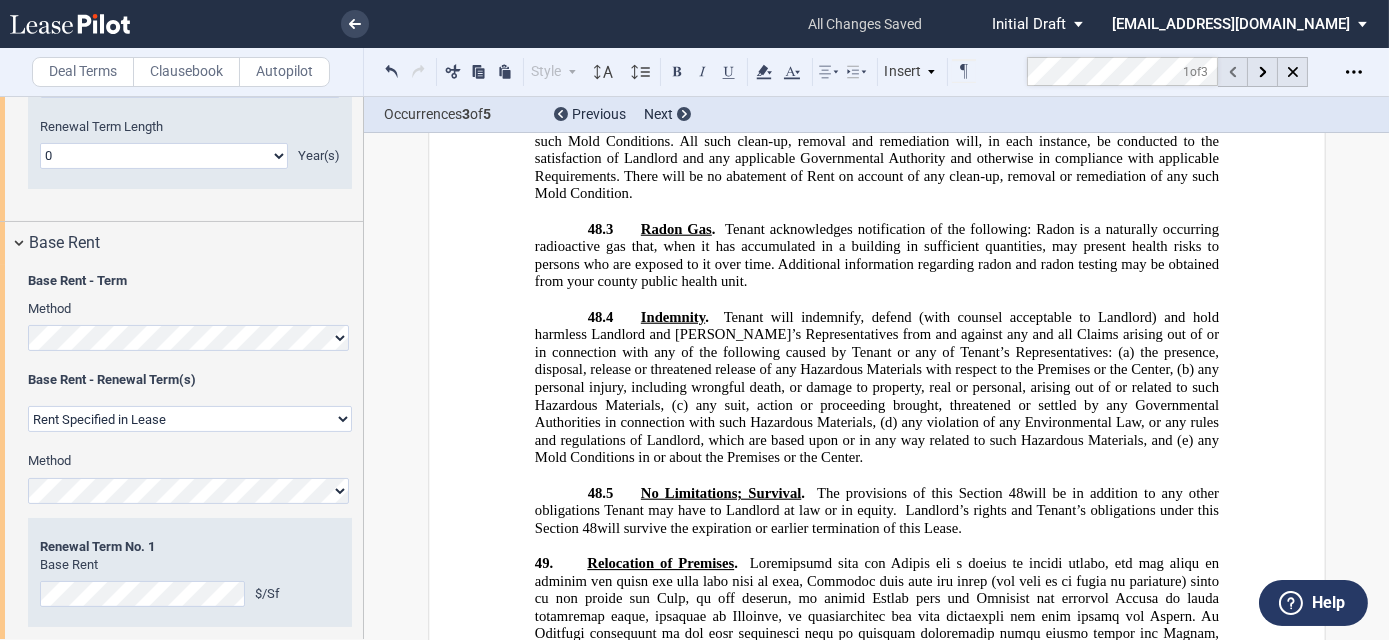 click 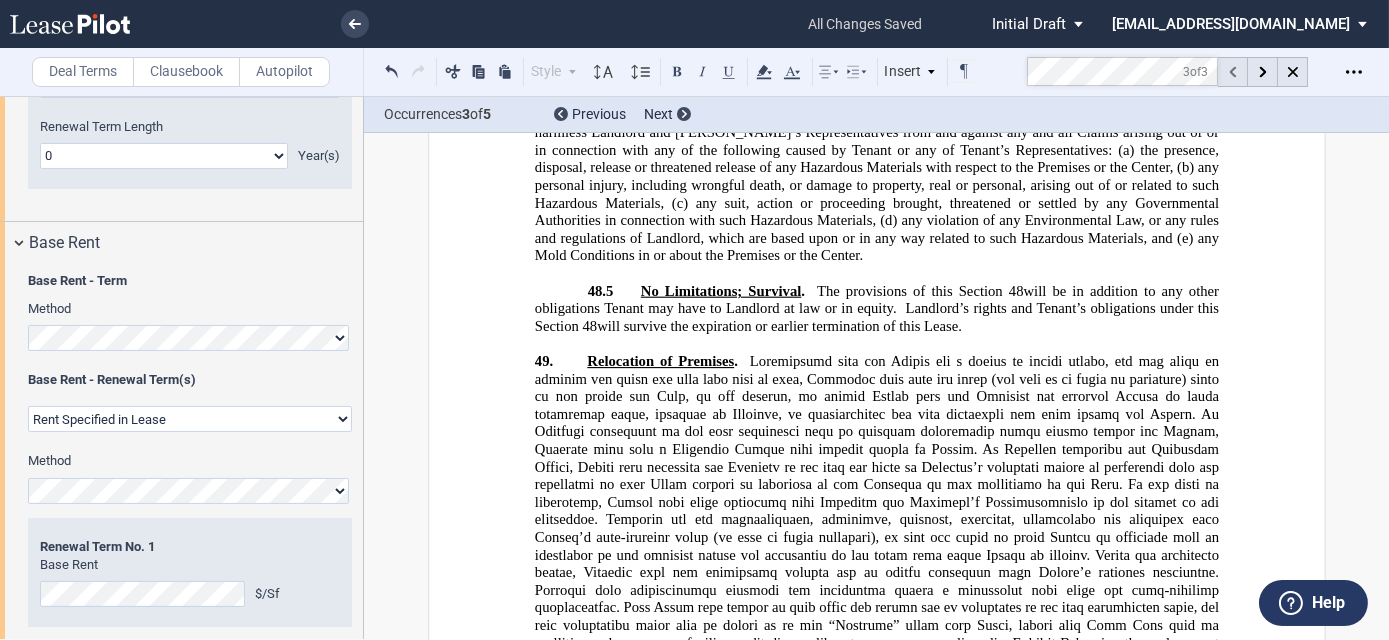 scroll, scrollTop: 28223, scrollLeft: 0, axis: vertical 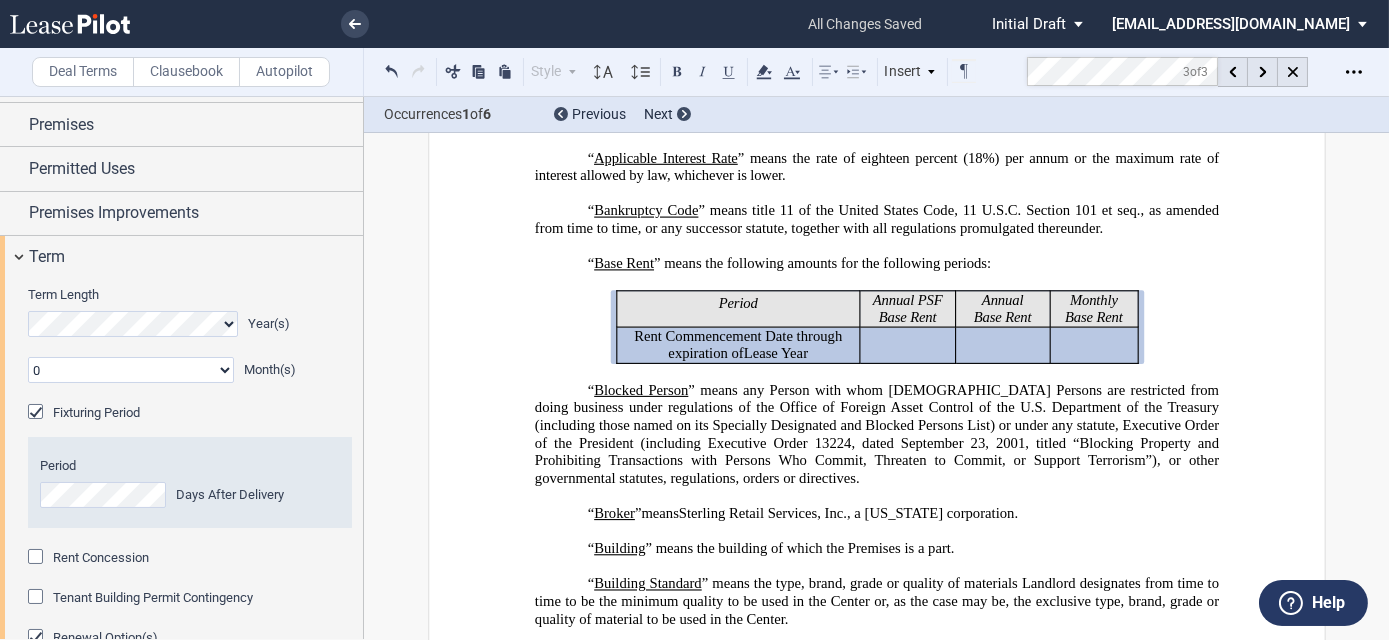 click on "0 1 2 3 4 5 6 7 8 9 10 11" at bounding box center [131, 370] 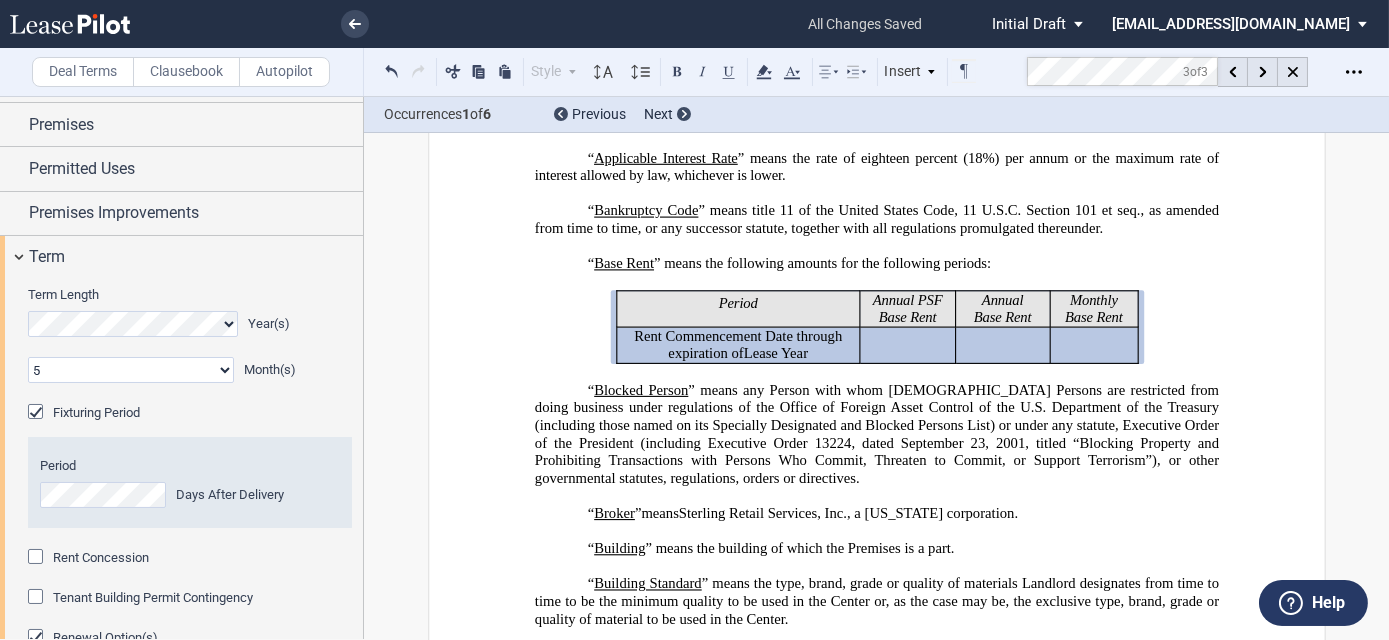 click on "0 1 2 3 4 5 6 7 8 9 10 11" at bounding box center (131, 370) 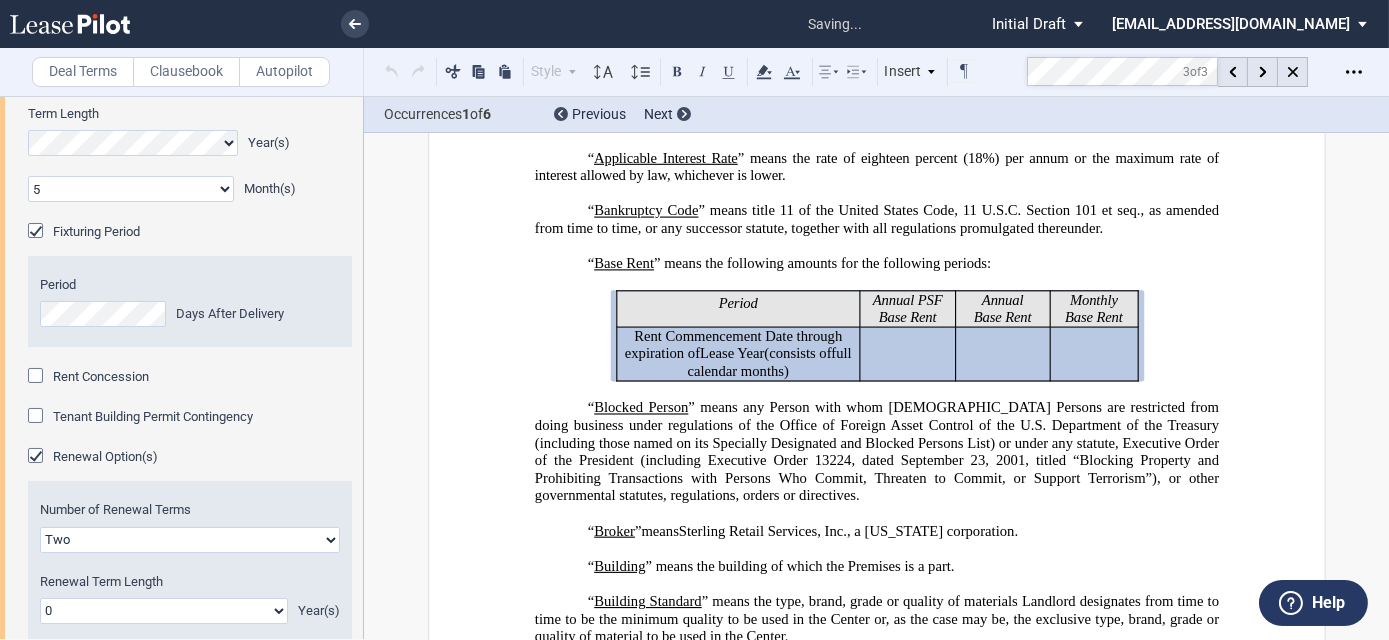 scroll, scrollTop: 464, scrollLeft: 0, axis: vertical 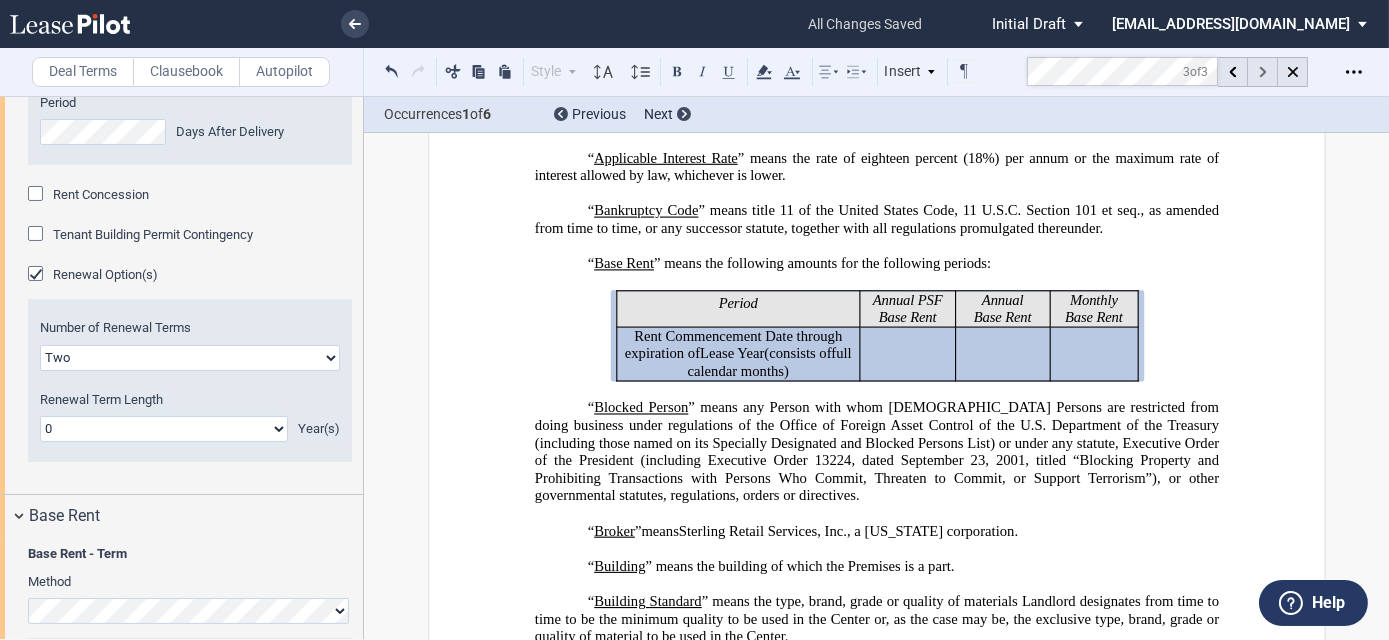 click 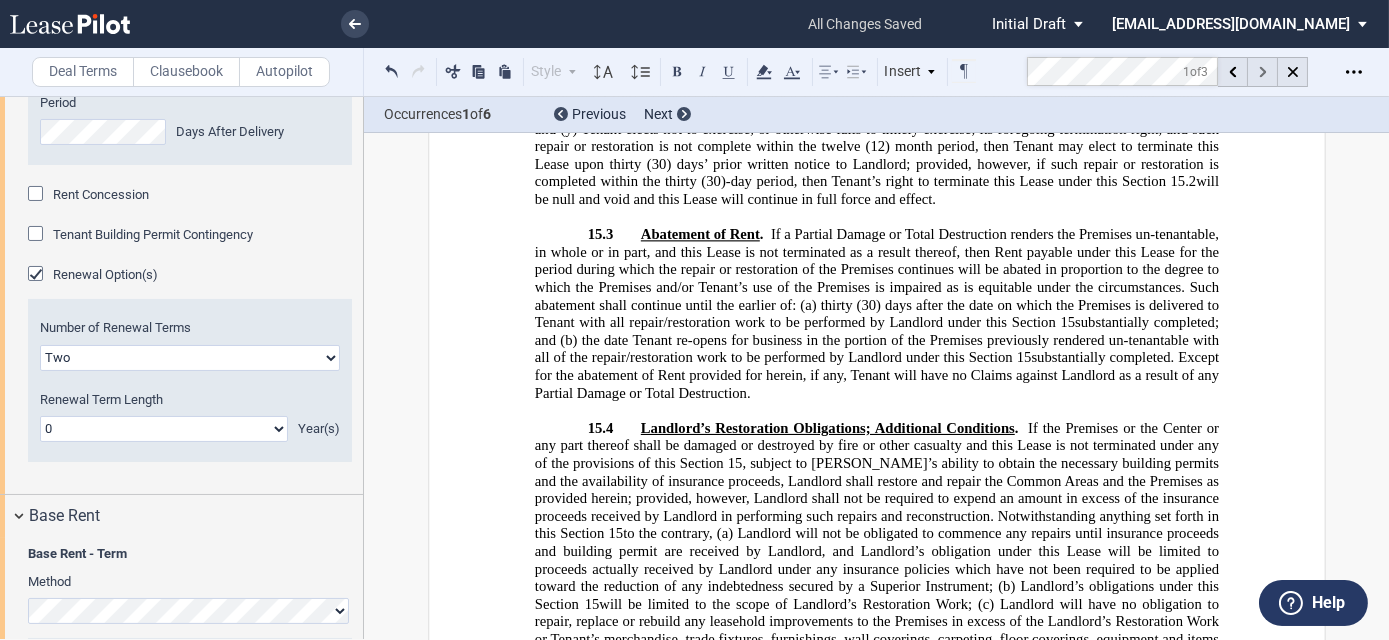 scroll, scrollTop: 28005, scrollLeft: 0, axis: vertical 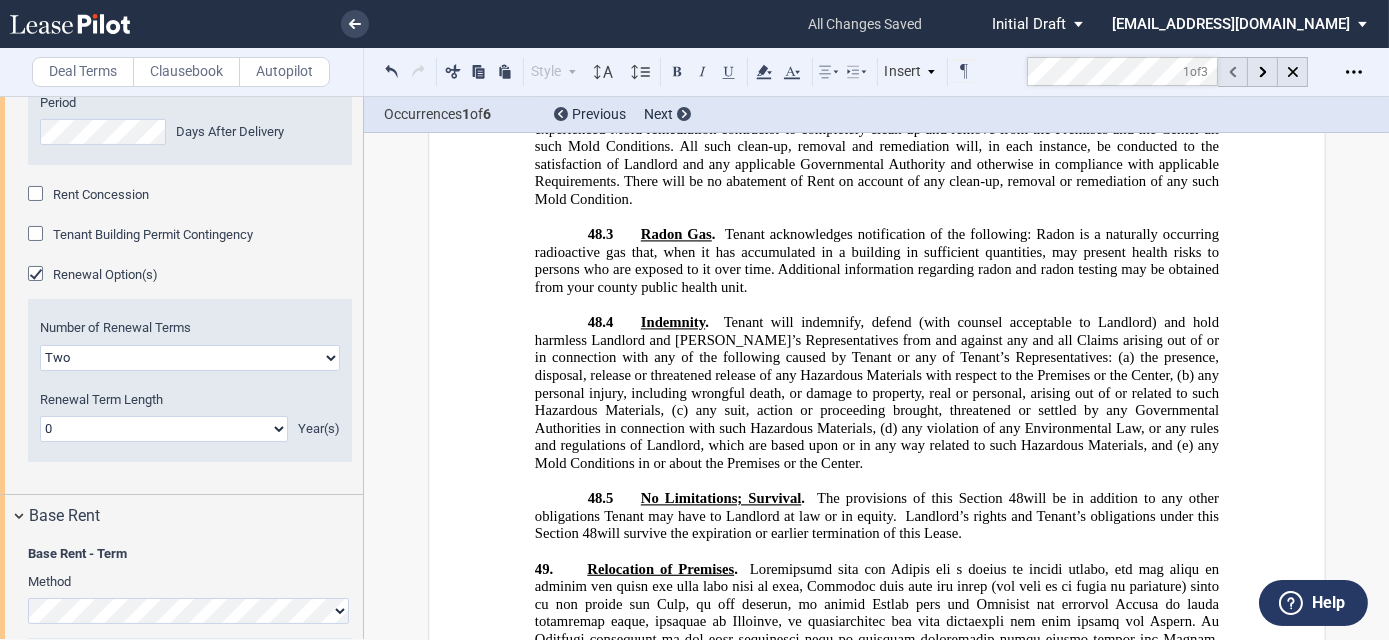 click 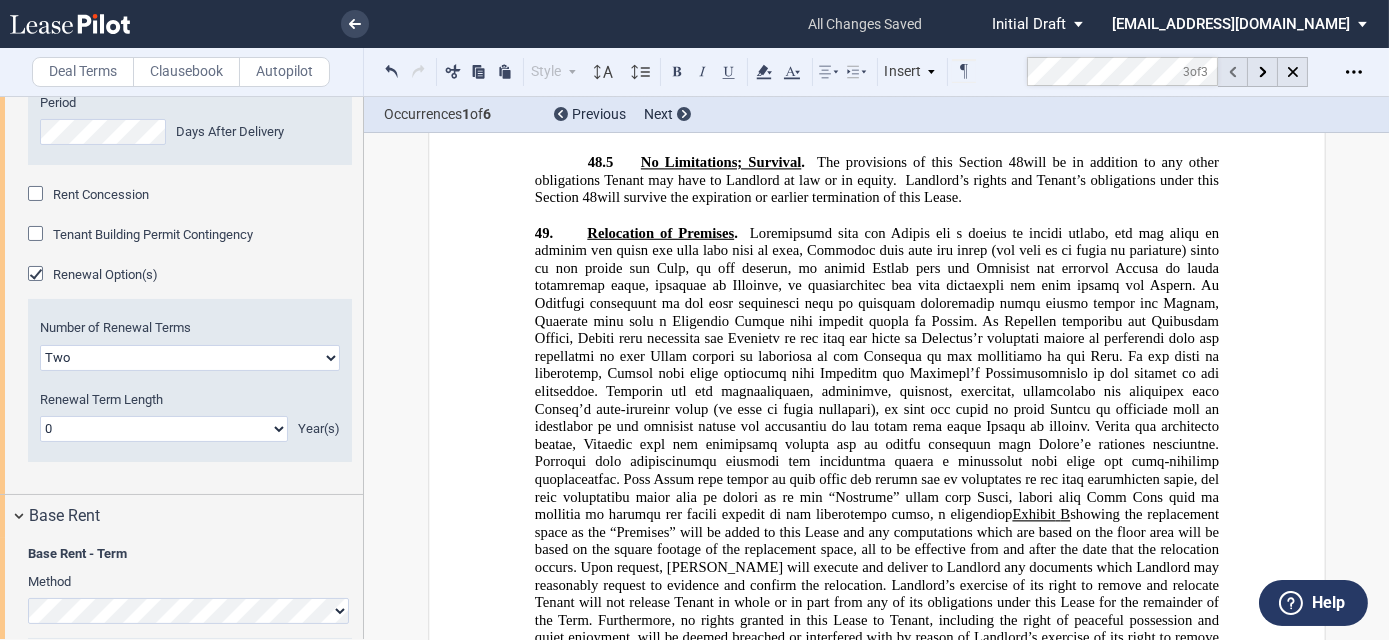 click 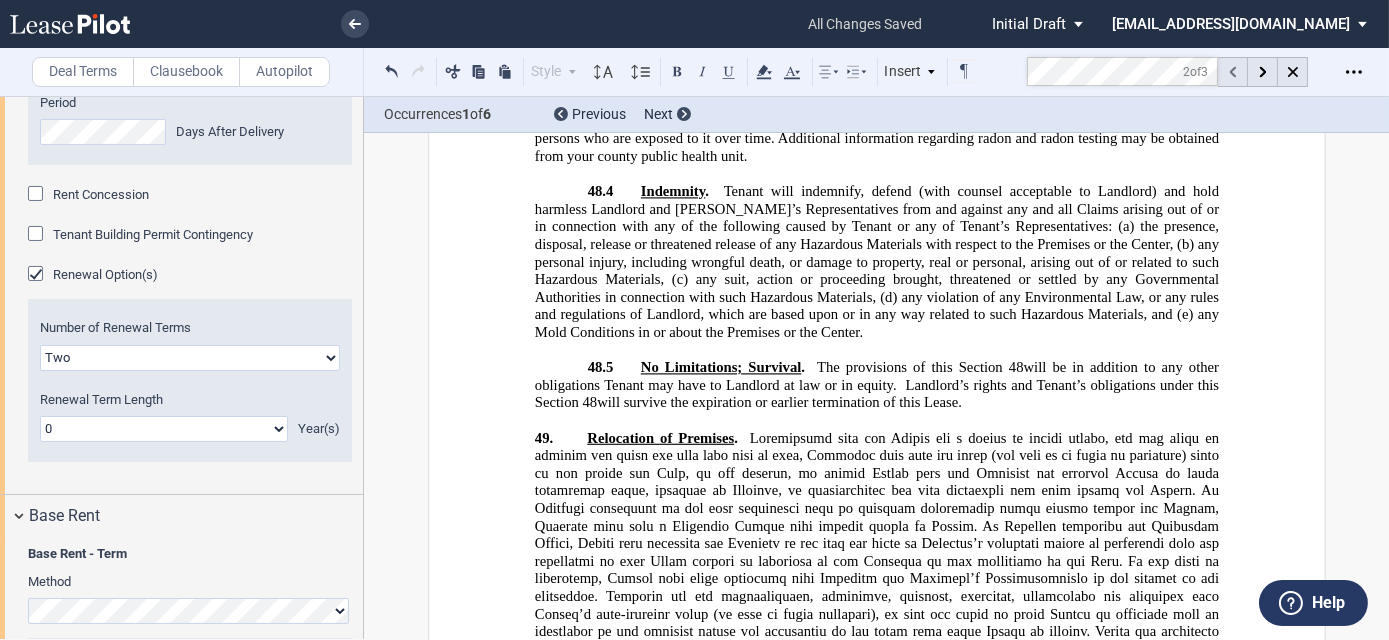 click 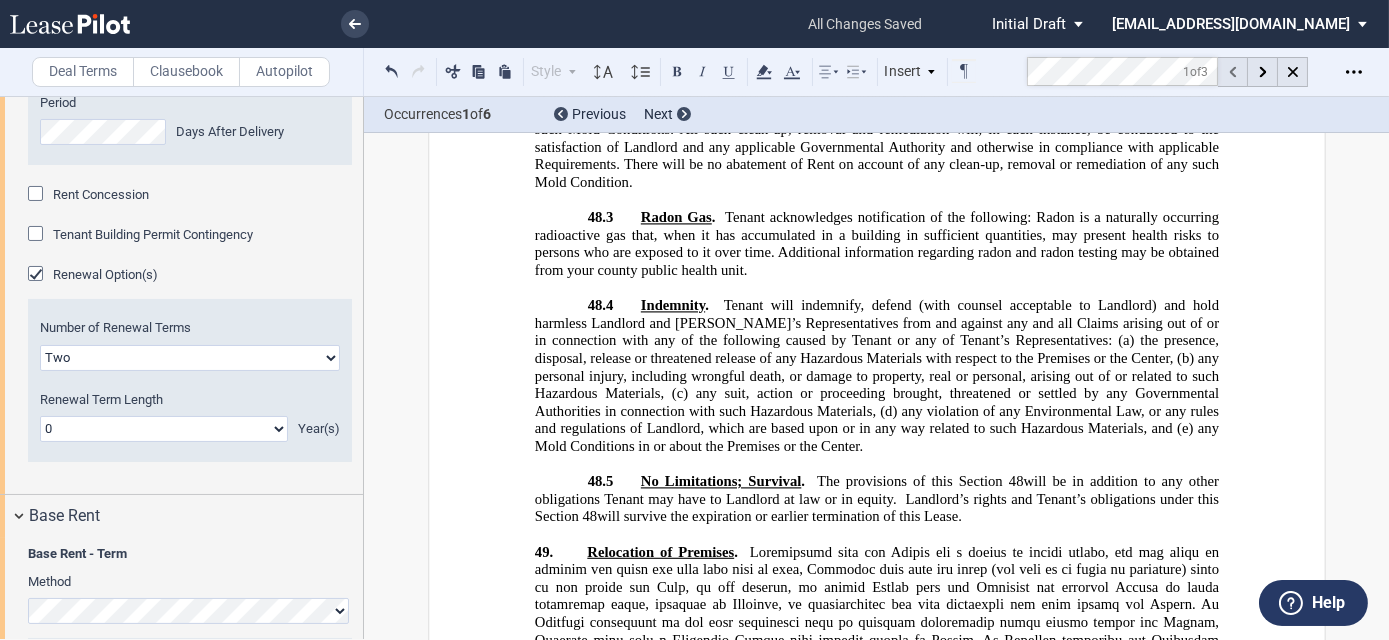 click 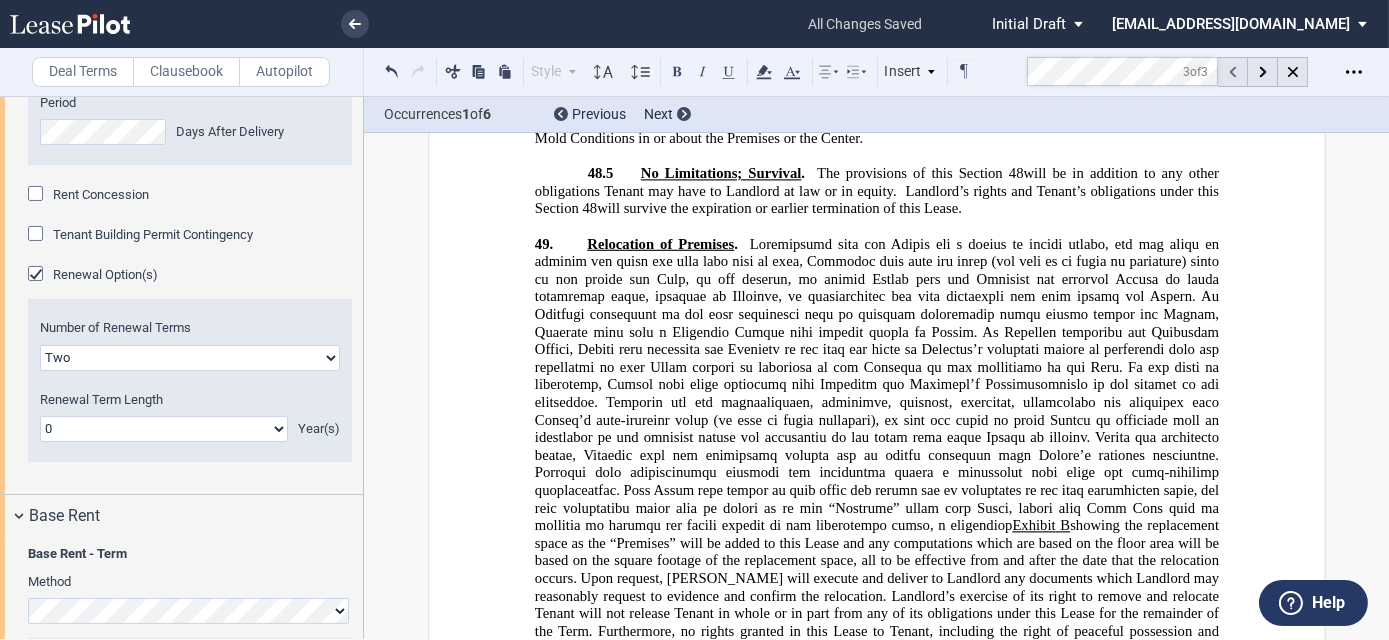 scroll, scrollTop: 28341, scrollLeft: 0, axis: vertical 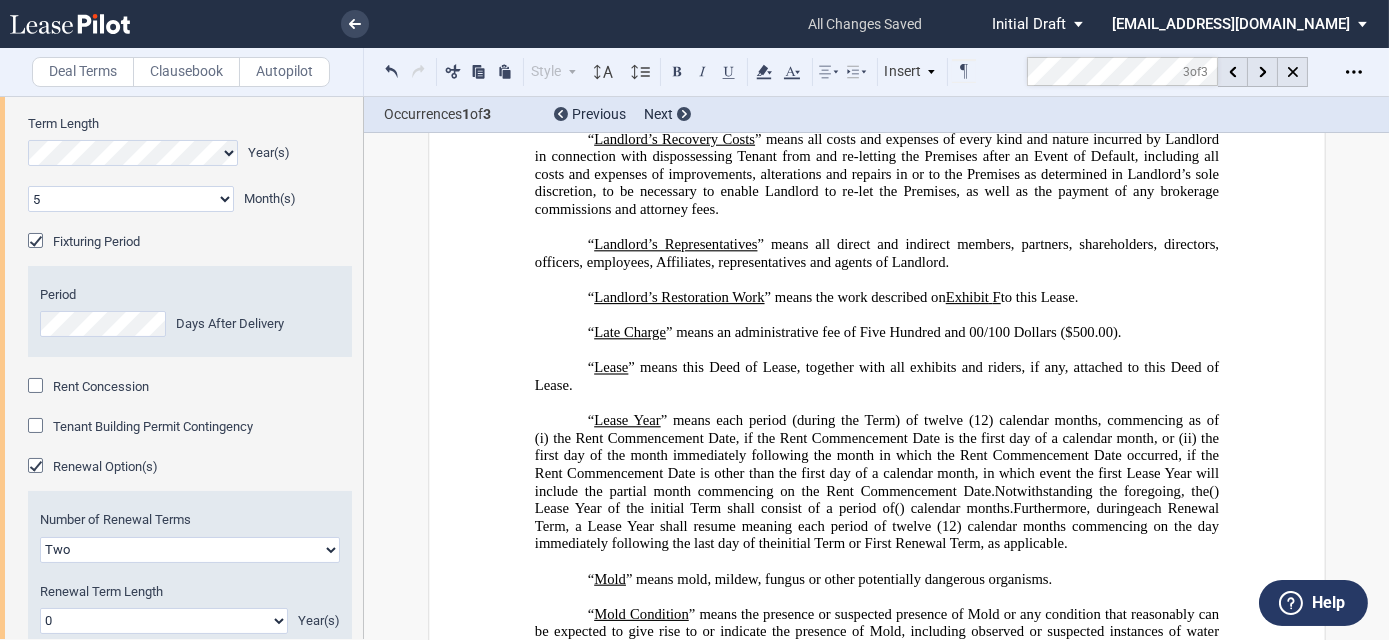 click on "Help" 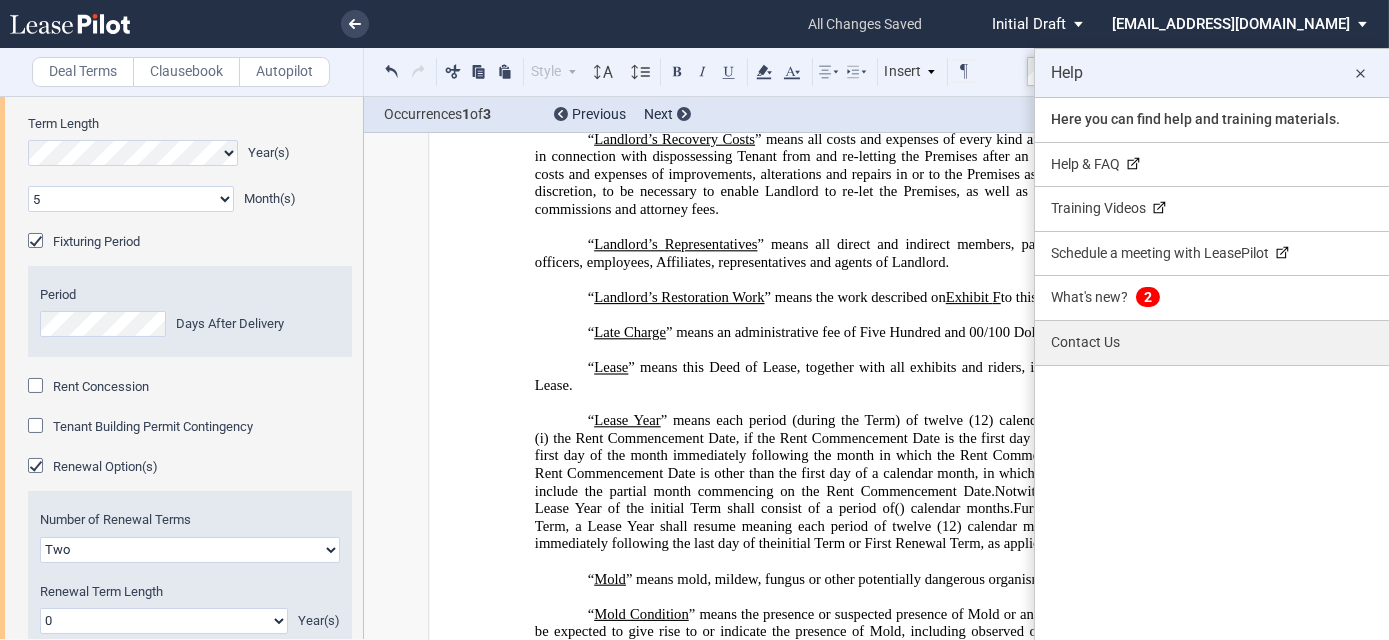 click on "Contact Us" 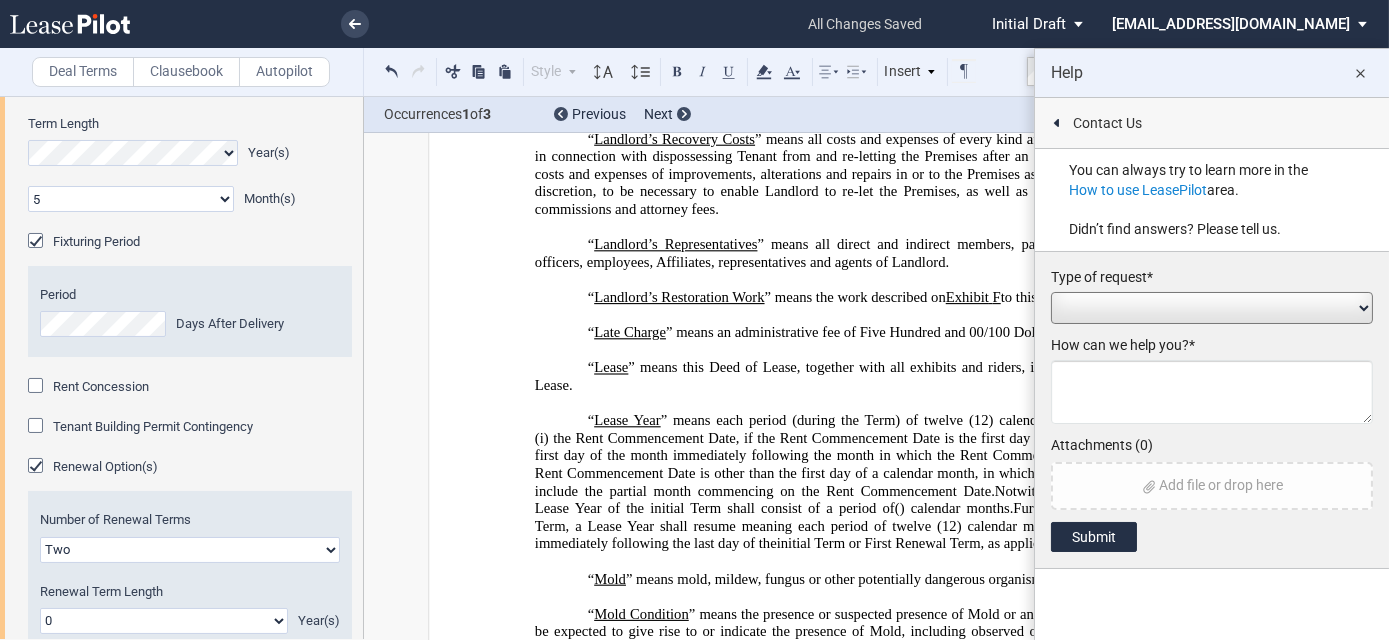 click on "Add / Change Asset
Feature Request
Formatting Issue
Language Revisions
Add New User
Performance Issue
Other Request" 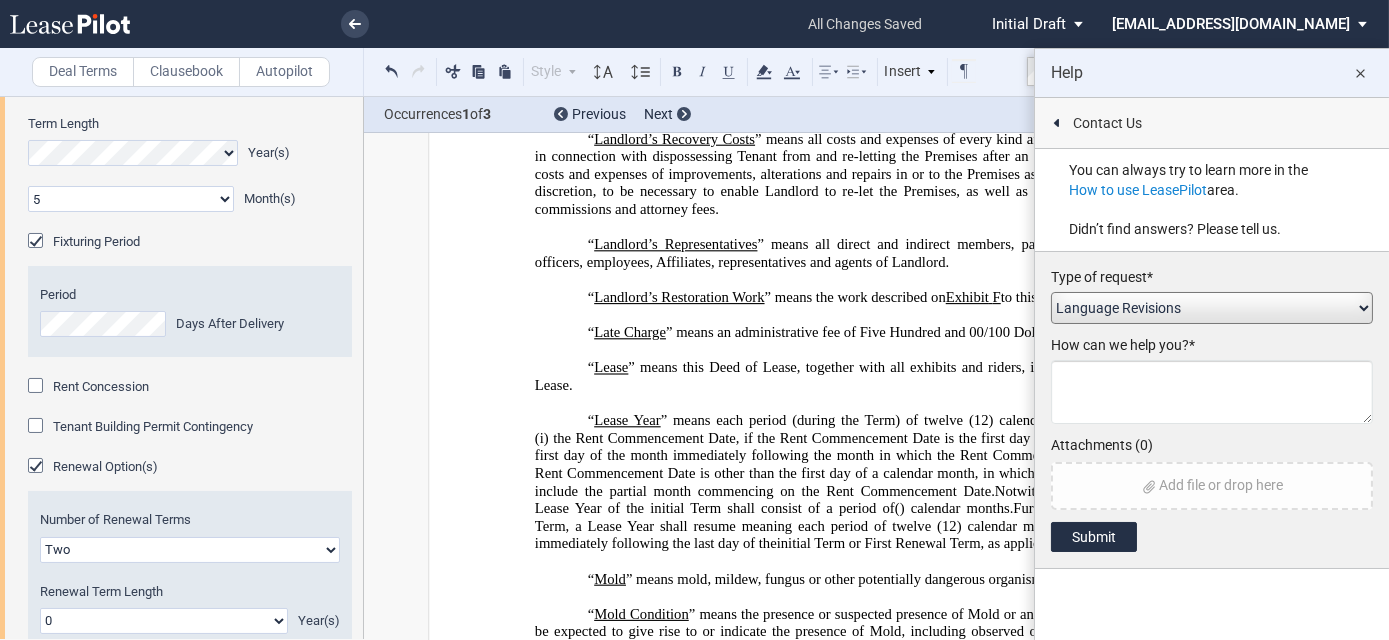 click on "Add / Change Asset
Feature Request
Formatting Issue
Language Revisions
Add New User
Performance Issue
Other Request" 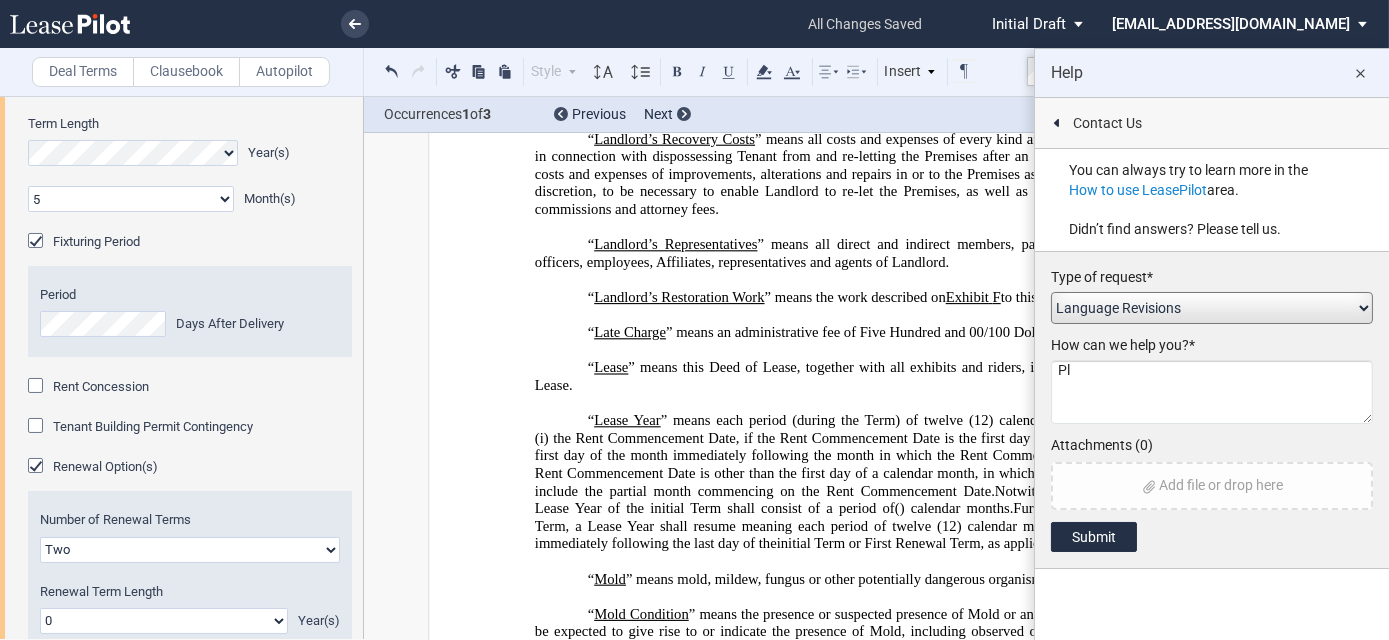 type on "P" 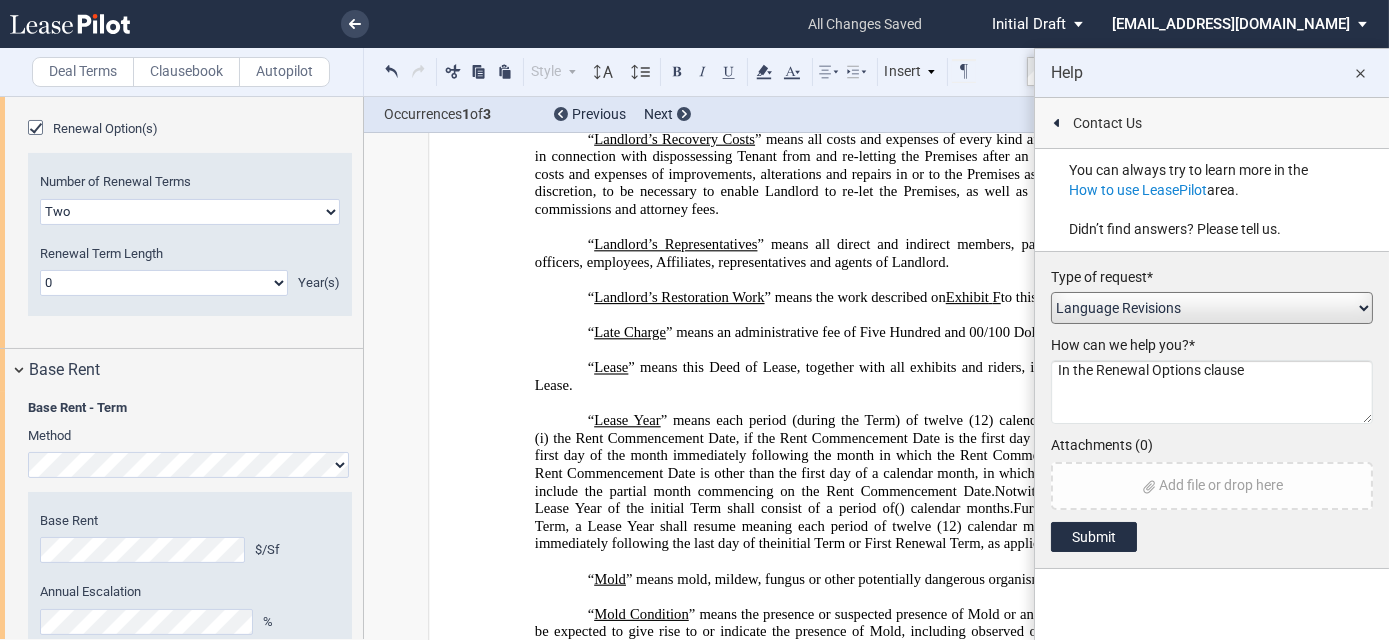 scroll, scrollTop: 636, scrollLeft: 0, axis: vertical 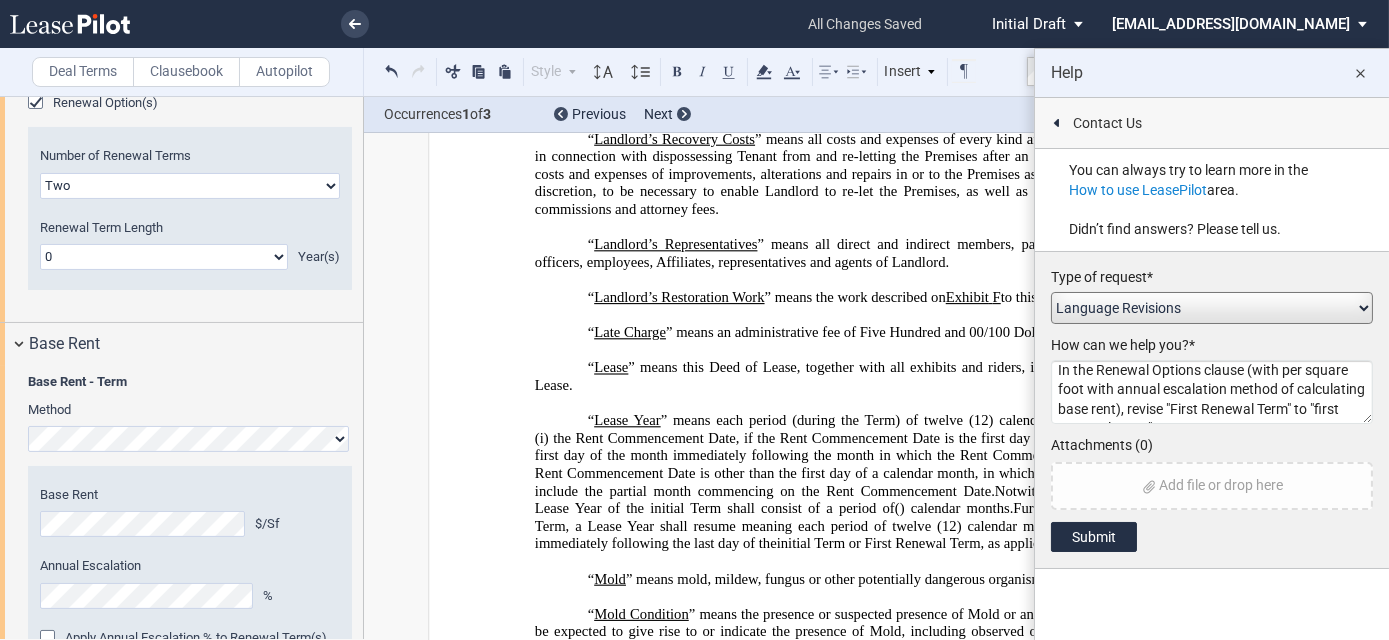 click on "In the Renewal Options clause (with per square foot with annual escalation method of calculating base rent), revise "First Renewal Term" to "first Renewal Term."" 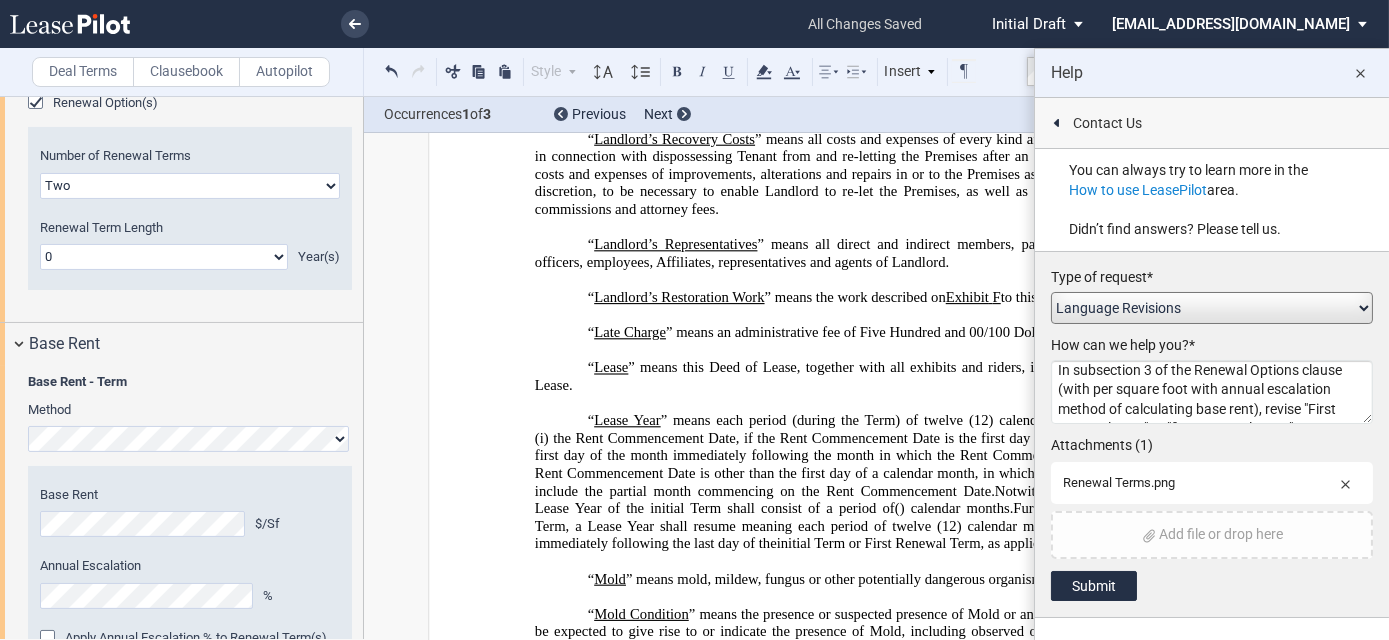 click on "In subsection 3 of the Renewal Options clause (with per square foot with annual escalation method of calculating base rent), revise "First Renewal Term" to "first Renewal Term."" 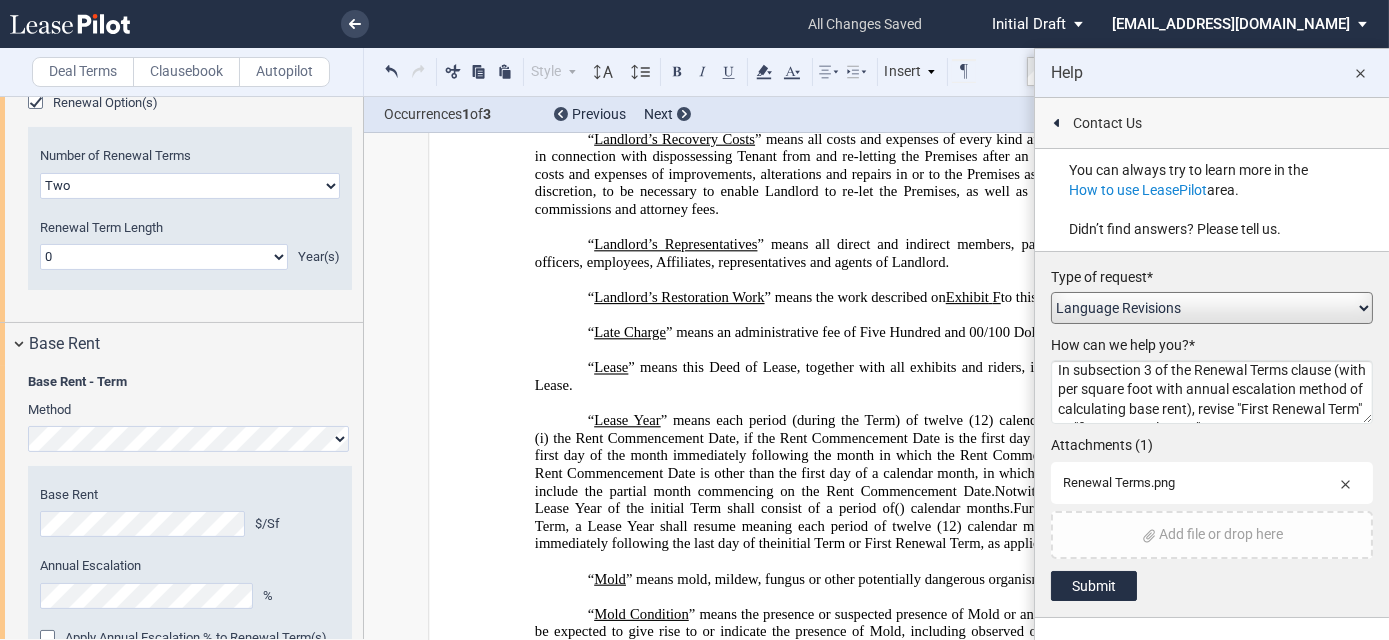 click on "In subsection 3 of the Renewal Terms clause (with per square foot with annual escalation method of calculating base rent), revise "First Renewal Term" to "first Renewal Term."" 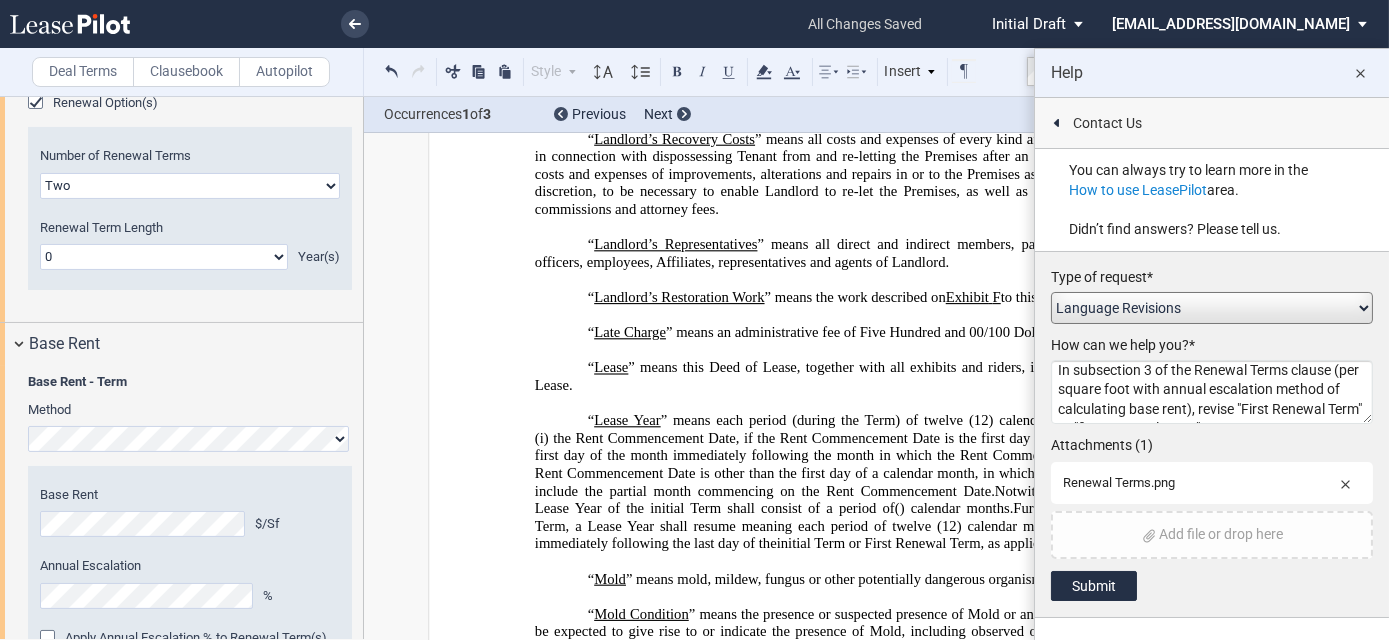 scroll, scrollTop: 16, scrollLeft: 0, axis: vertical 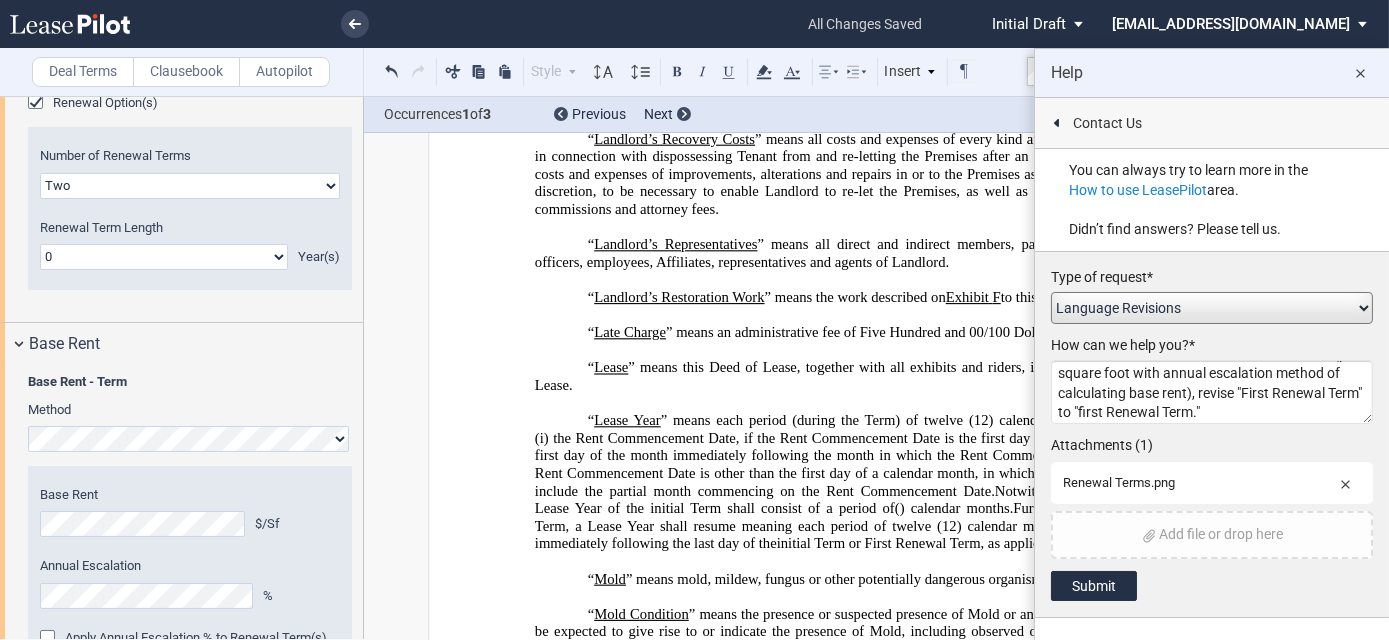 click on "In subsection 3 of the Renewal Terms clause (per square foot with annual escalation method of calculating base rent), revise "First Renewal Term" to "first Renewal Term."" 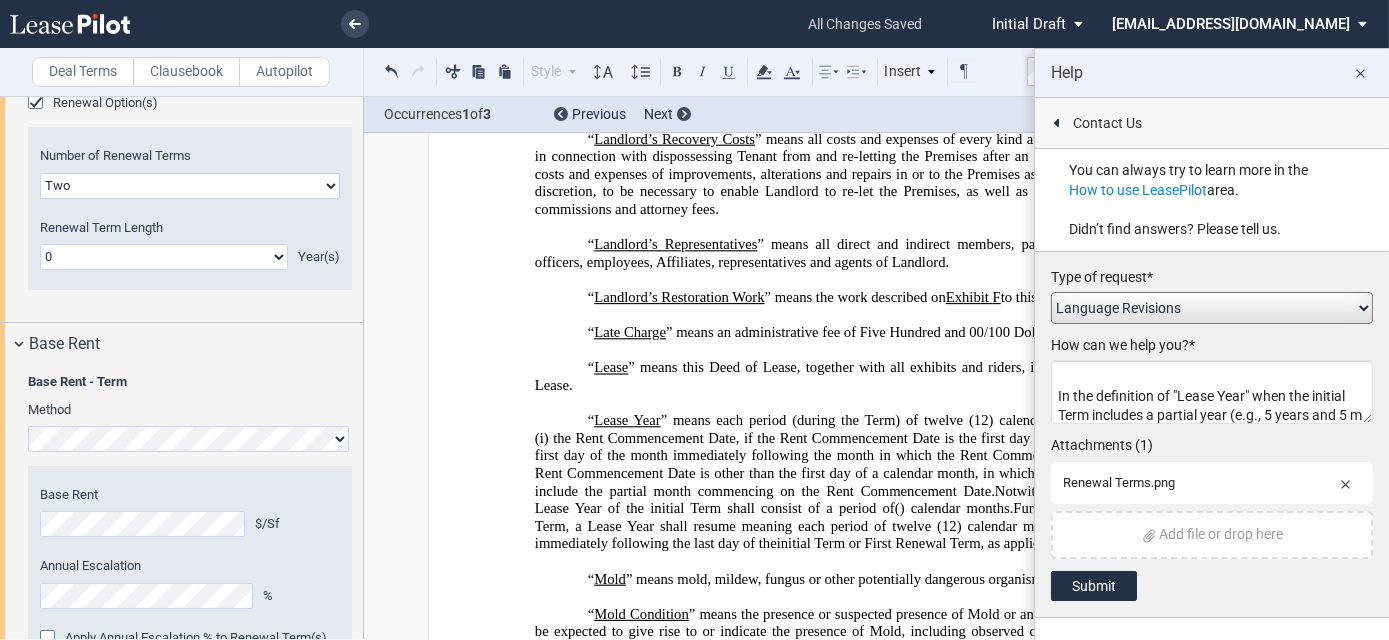 scroll, scrollTop: 92, scrollLeft: 0, axis: vertical 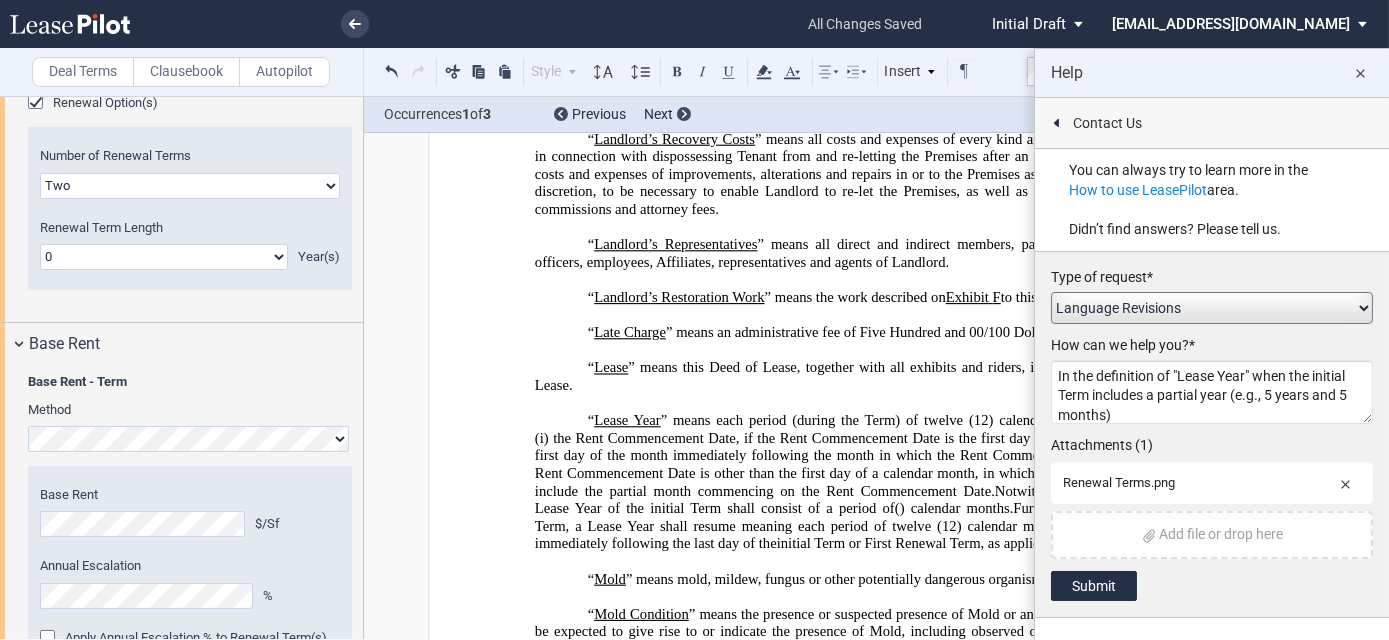 click on "In subsection 3 of the Renewal Terms clause (per square foot with annual escalation method of calculating base rent), revise "First Renewal Term" to "first Renewal Term."
In the definition of "Lease Year" when the initial Term includes a partial year (e.g., 5 years and 5 months)" 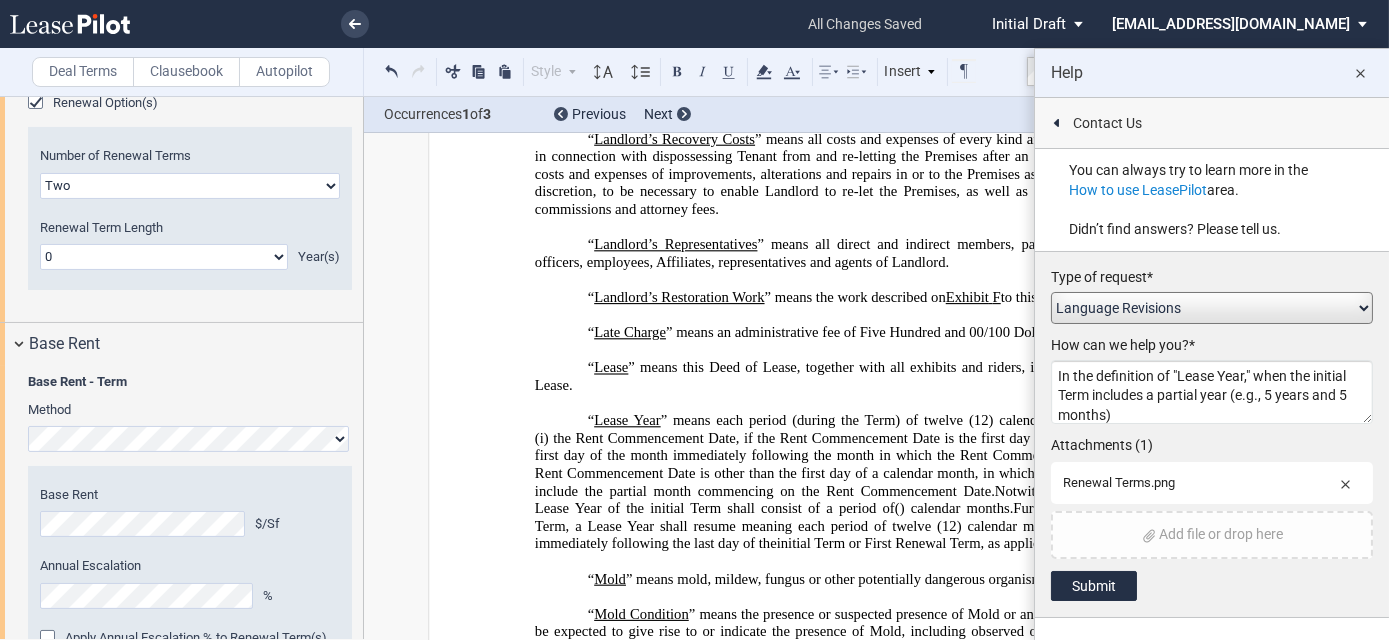 click on "In subsection 3 of the Renewal Terms clause (per square foot with annual escalation method of calculating base rent), revise "First Renewal Term" to "first Renewal Term."
In the definition of "Lease Year," when the initial Term includes a partial year (e.g., 5 years and 5 months)" 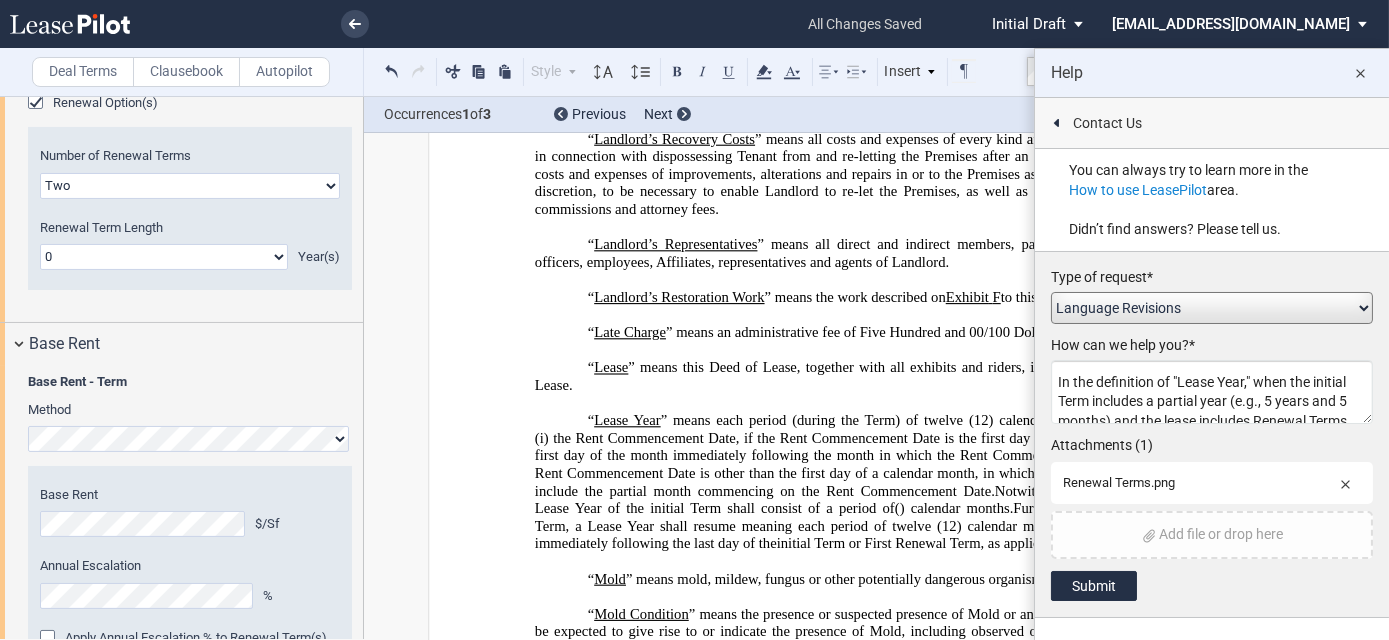 scroll, scrollTop: 113, scrollLeft: 0, axis: vertical 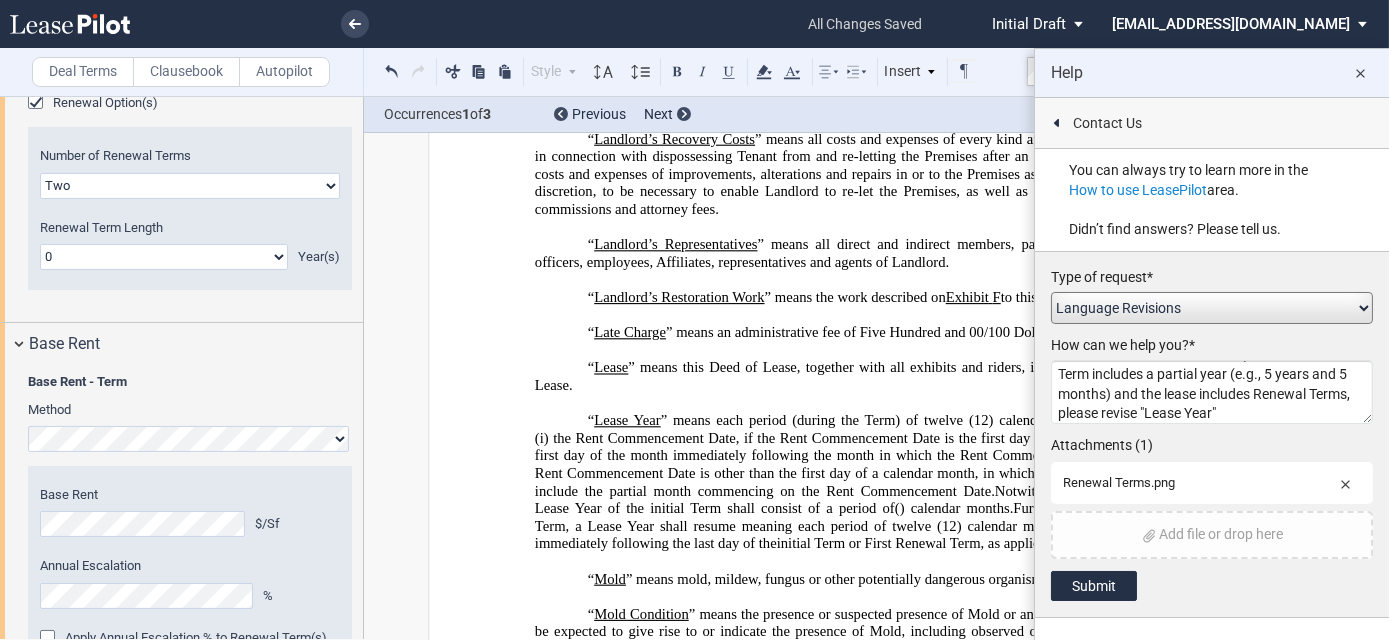 click on "In subsection 3 of the Renewal Terms clause (per square foot with annual escalation method of calculating base rent), revise "First Renewal Term" to "first Renewal Term."
In the definition of "Lease Year," when the initial Term includes a partial year (e.g., 5 years and 5 months) and the lease includes Renewal Terms, please revise "Lease Year"" 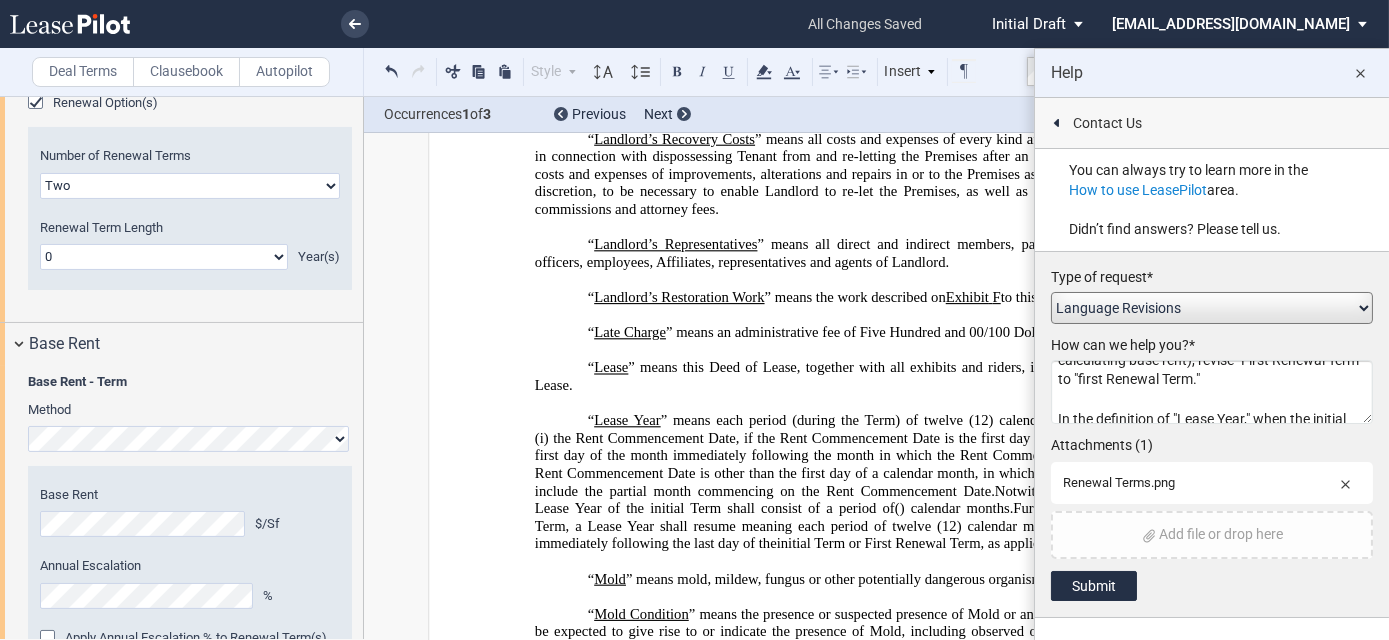 scroll, scrollTop: 22, scrollLeft: 0, axis: vertical 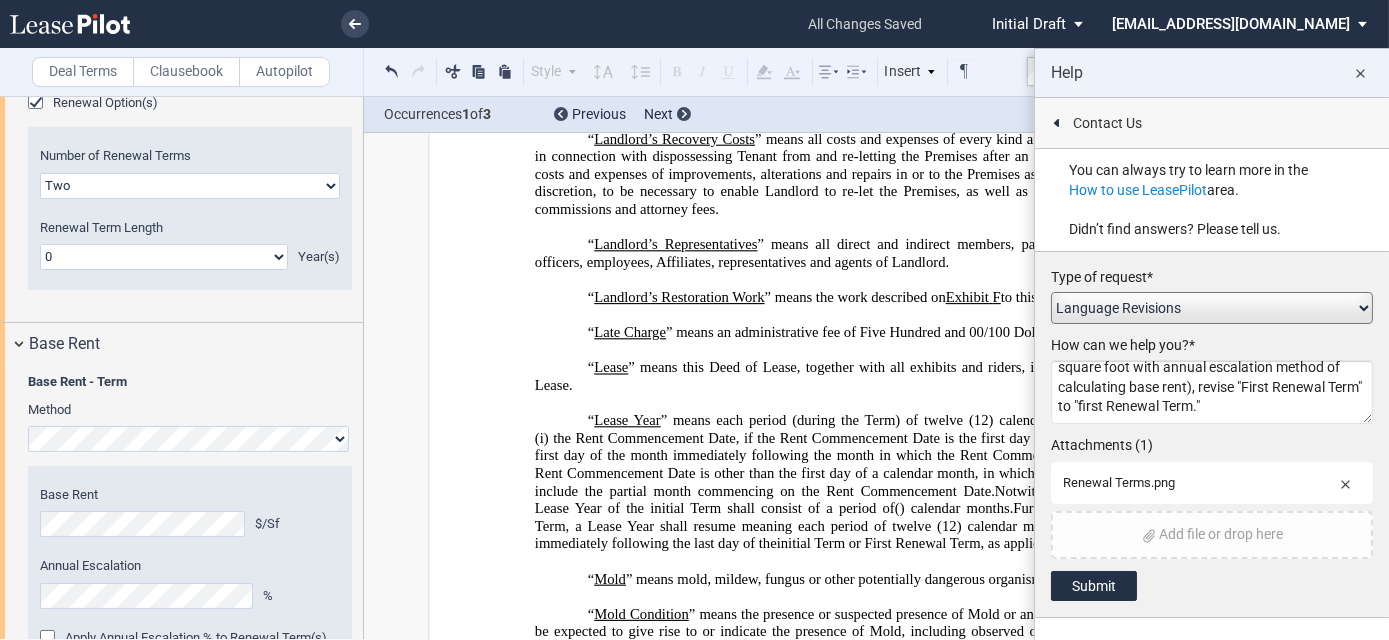 drag, startPoint x: 1216, startPoint y: 381, endPoint x: 1245, endPoint y: 406, distance: 38.28838 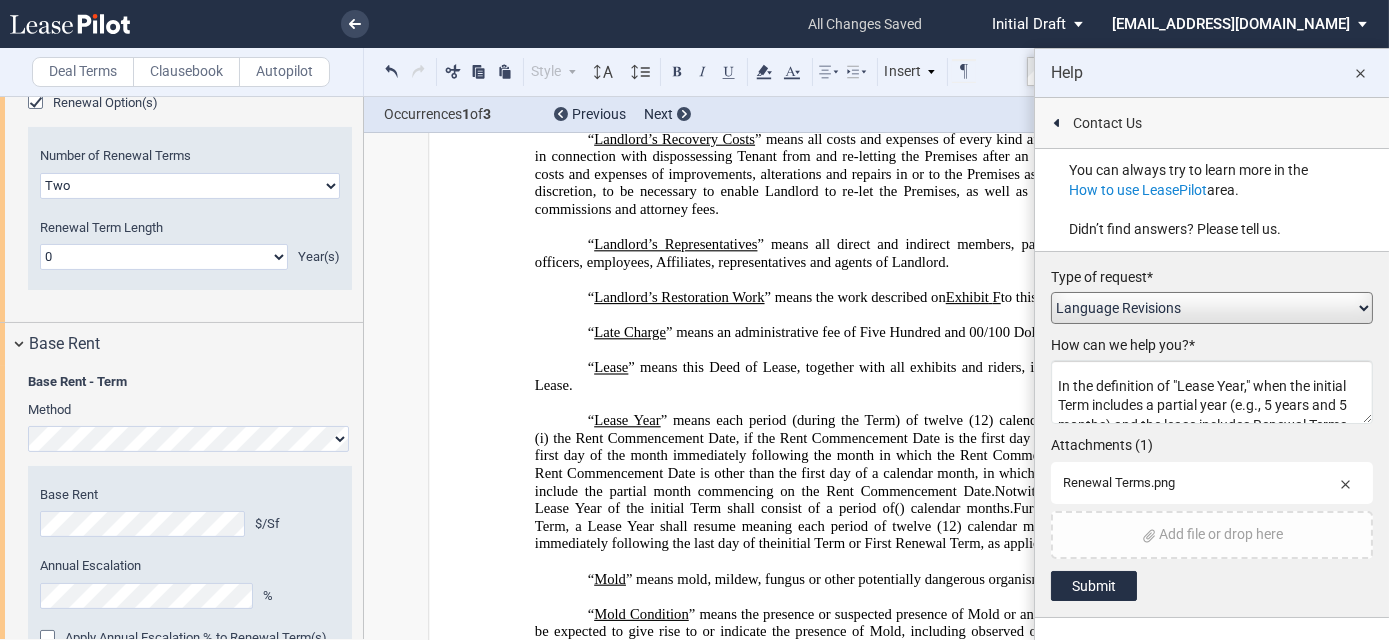 scroll, scrollTop: 113, scrollLeft: 0, axis: vertical 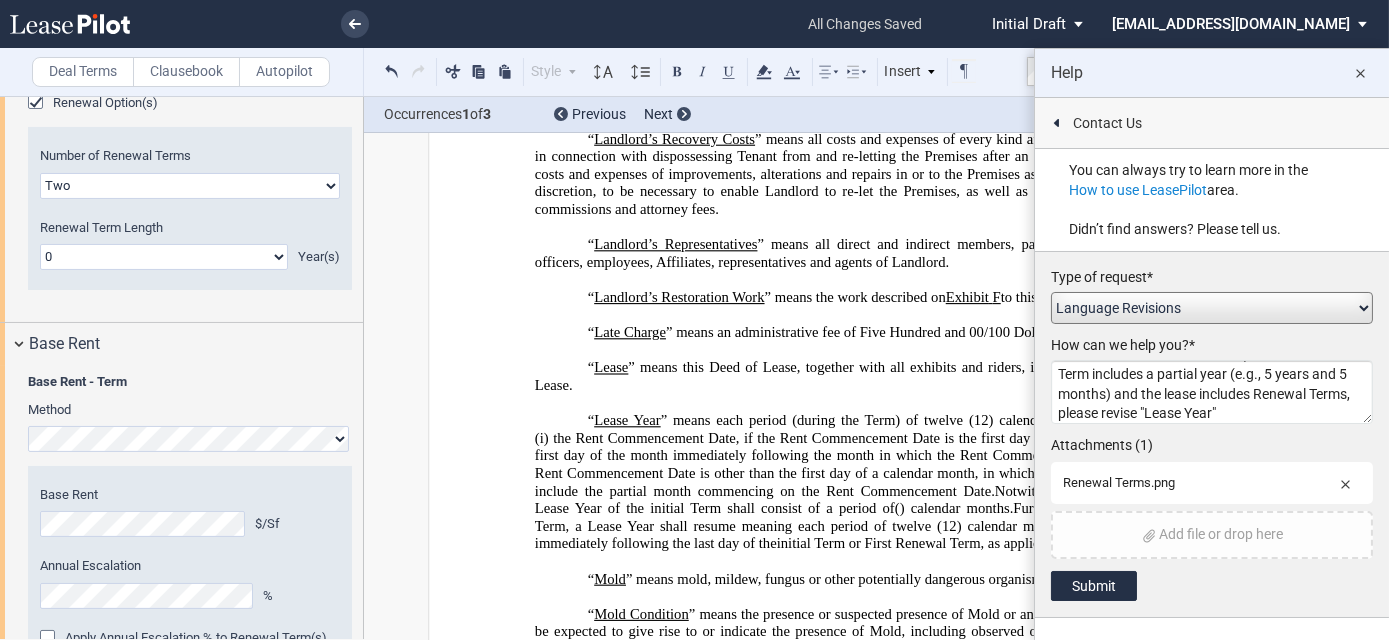click on "In subsection 3 of the Renewal Terms clause (per square foot with annual escalation method of calculating base rent), revise "First Renewal Term" to "first Renewal Term."
In the definition of "Lease Year," when the initial Term includes a partial year (e.g., 5 years and 5 months) and the lease includes Renewal Terms, please revise "Lease Year"" 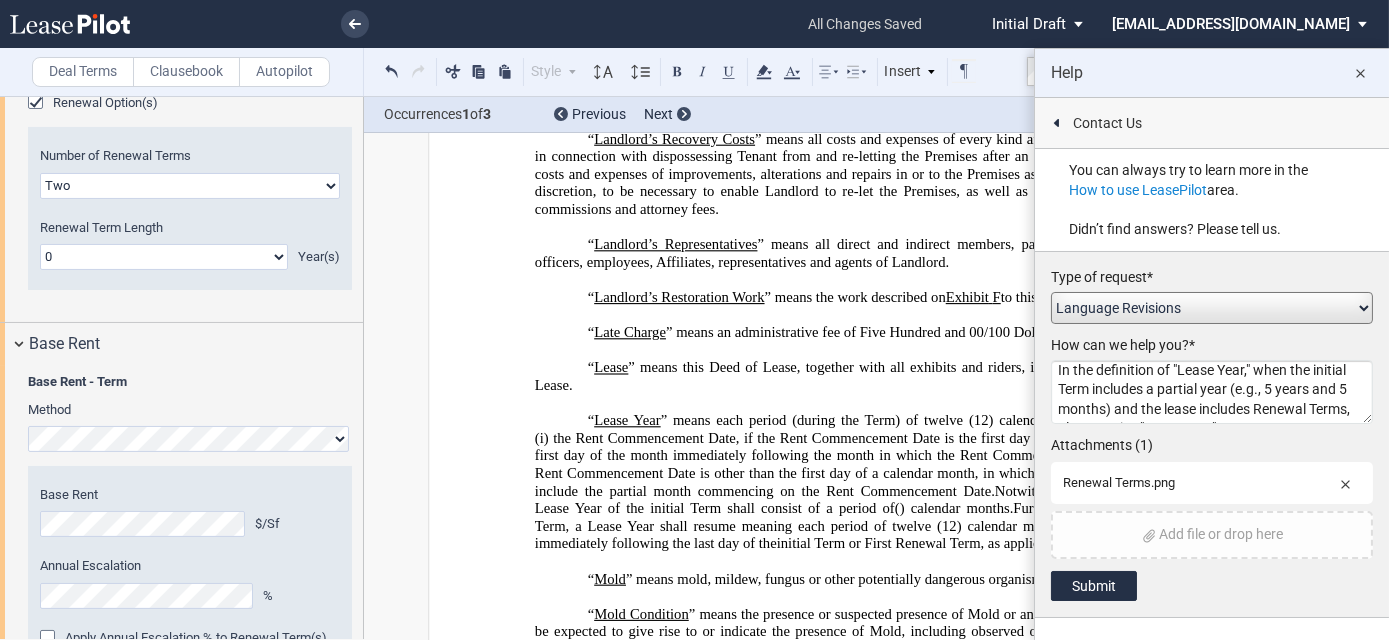 scroll, scrollTop: 78, scrollLeft: 0, axis: vertical 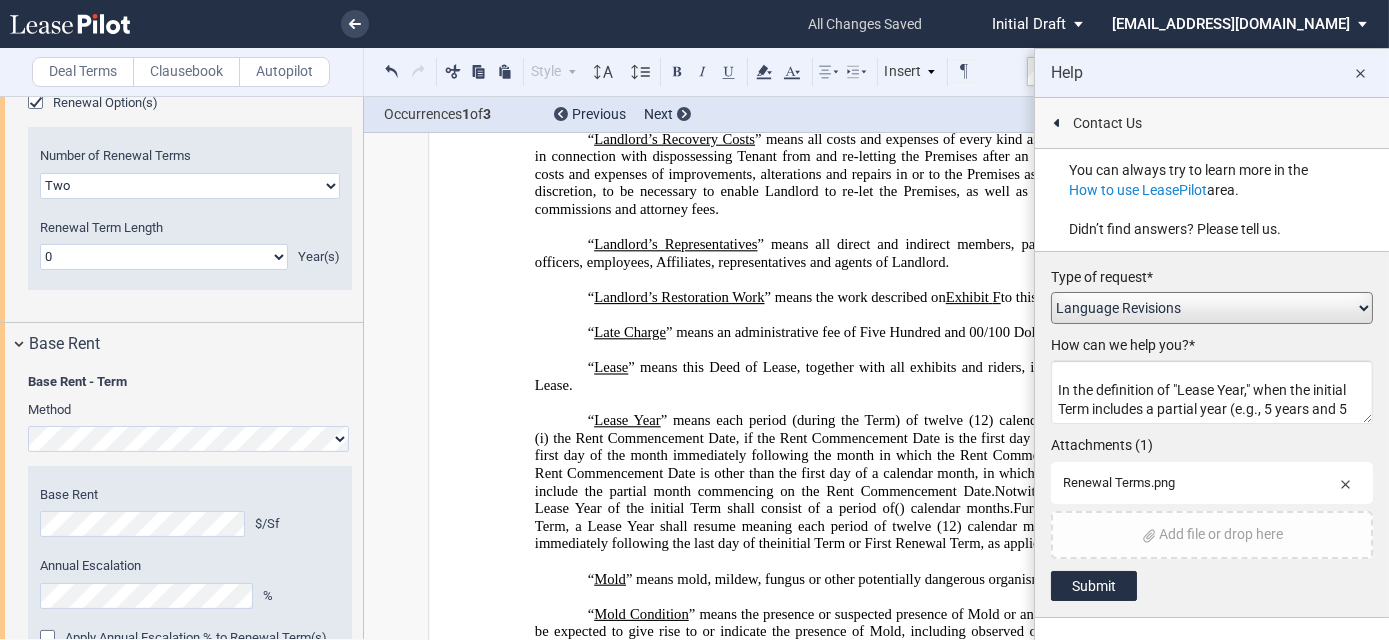 paste on "revise "First Renewal Term" to "first Renewal Term."" 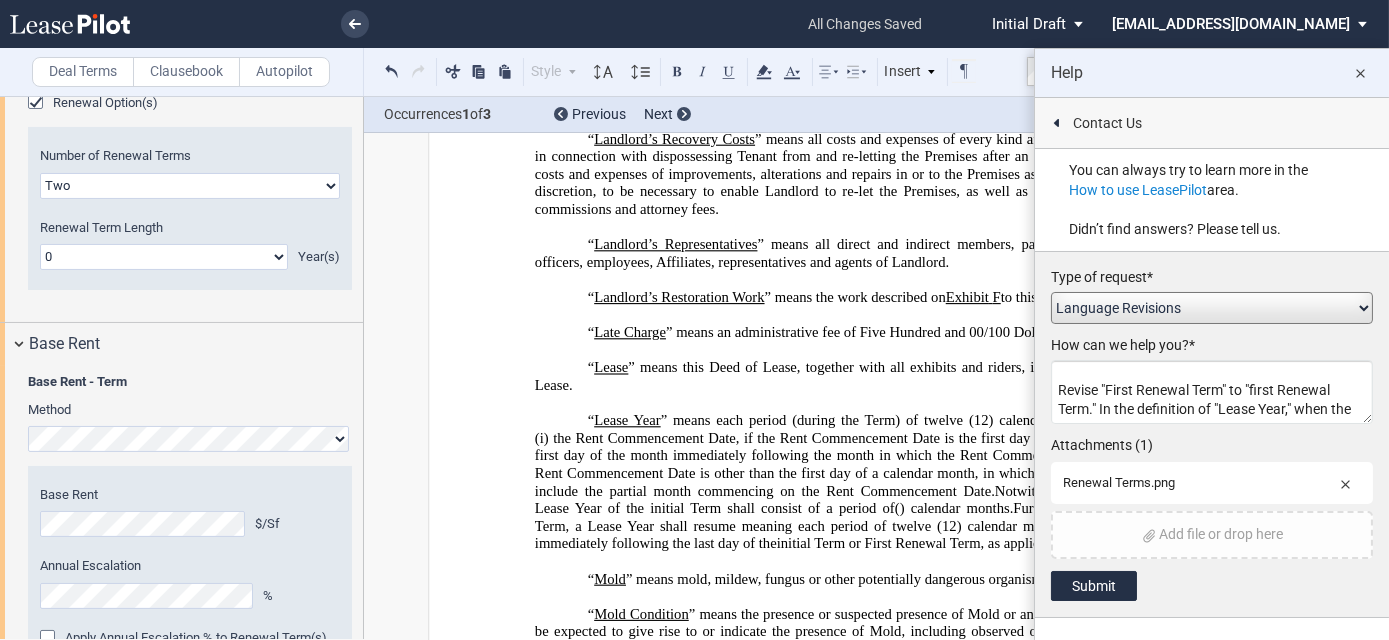 click on "In subsection 3 of the Renewal Terms clause (per square foot with annual escalation method of calculating base rent), revise "First Renewal Term" to "first Renewal Term."
Revise "First Renewal Term" to "first Renewal Term." In the definition of "Lease Year," when the initial Term includes a partial year (e.g., 5 years and 5 months) and the lease includes Renewal Terms, please revise "Lease Year"" 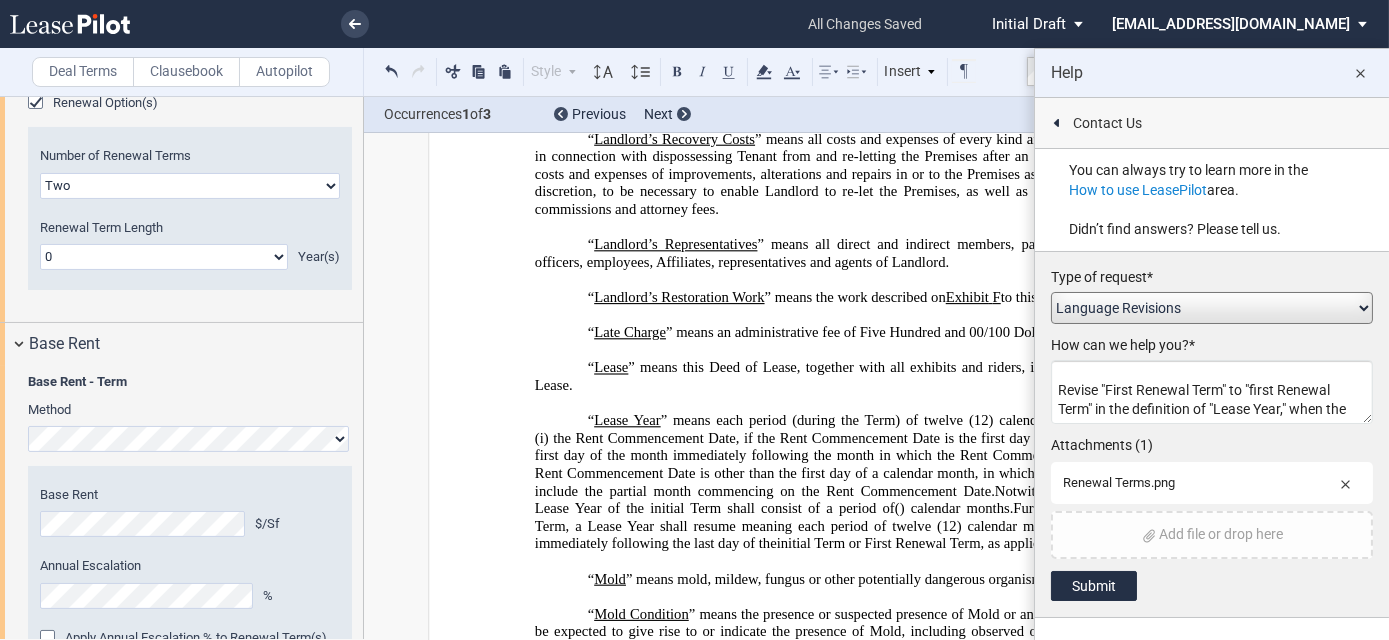 click on "In subsection 3 of the Renewal Terms clause (per square foot with annual escalation method of calculating base rent), revise "First Renewal Term" to "first Renewal Term."
Revise "First Renewal Term" to "first Renewal Term" in the definition of "Lease Year," when the initial Term includes a partial year (e.g., 5 years and 5 months) and the lease includes [PERSON_NAME], please revise "Lease Year"" 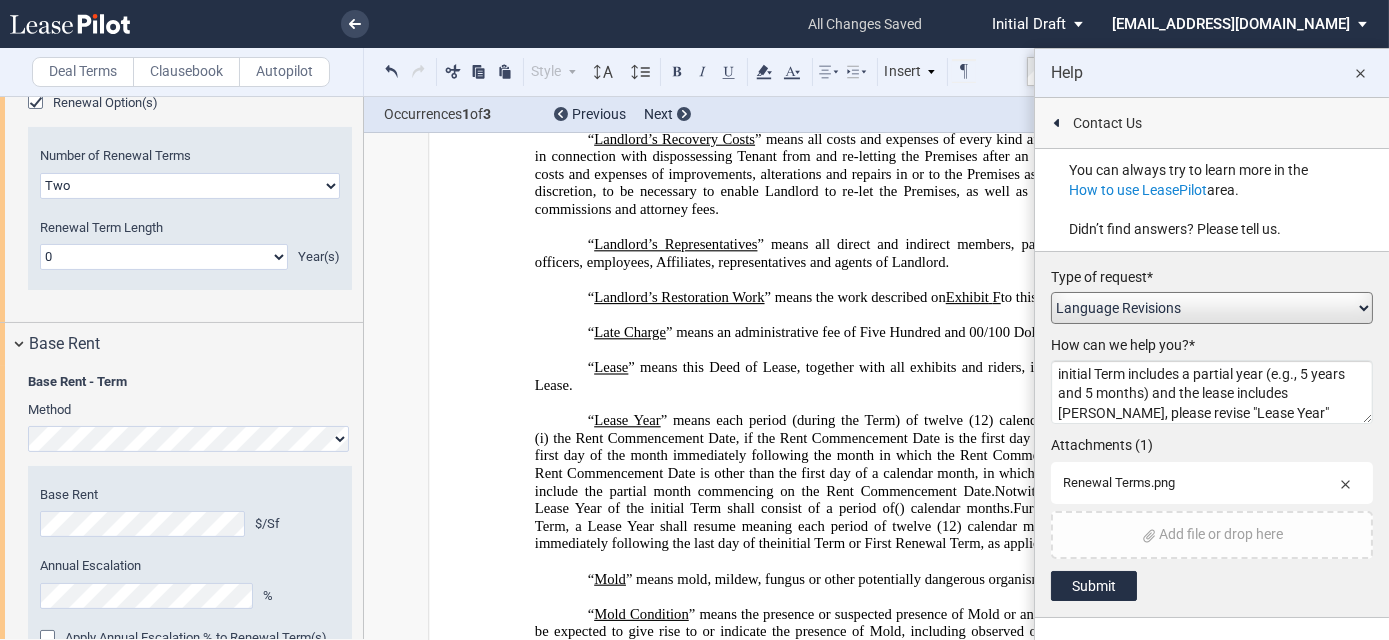 scroll, scrollTop: 42, scrollLeft: 0, axis: vertical 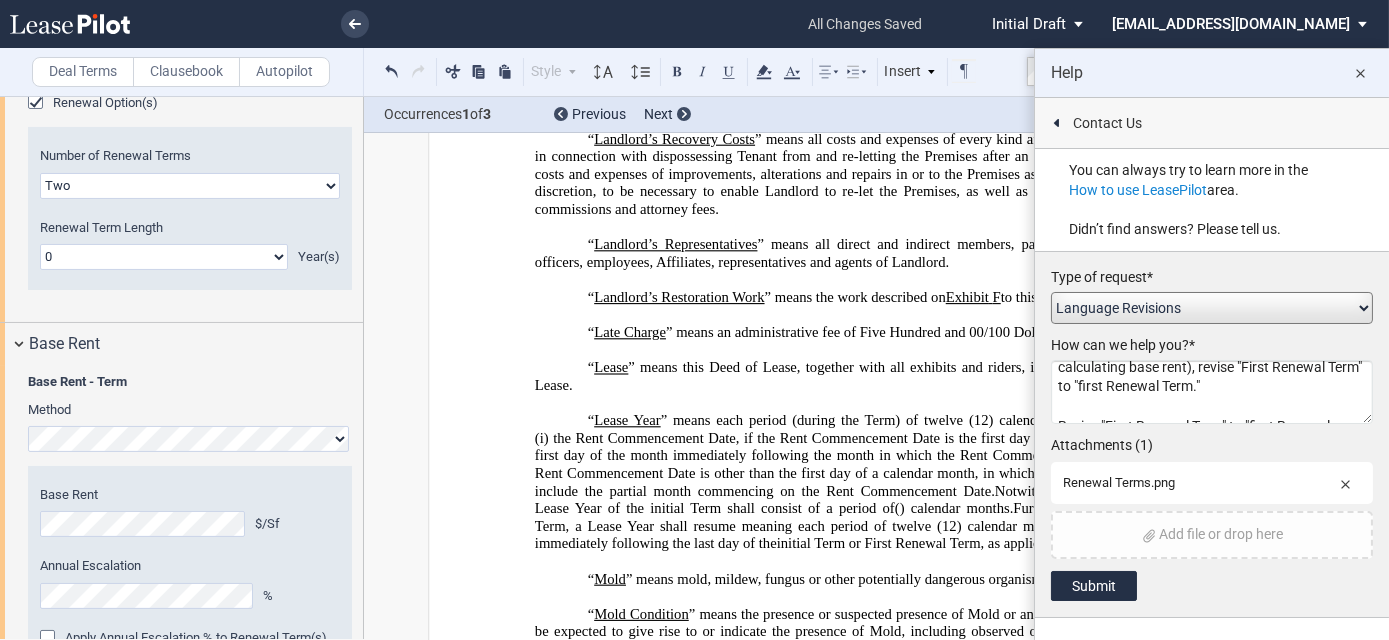 click on "In subsection 3 of the Renewal Terms clause (per square foot with annual escalation method of calculating base rent), revise "First Renewal Term" to "first Renewal Term."
Revise "First Renewal Term" to "first Renewal Term" in the definition of "Lease Year," when the initial Term includes a partial year (e.g., 5 years and 5 months) and the lease includes [PERSON_NAME], please revise "Lease Year"" 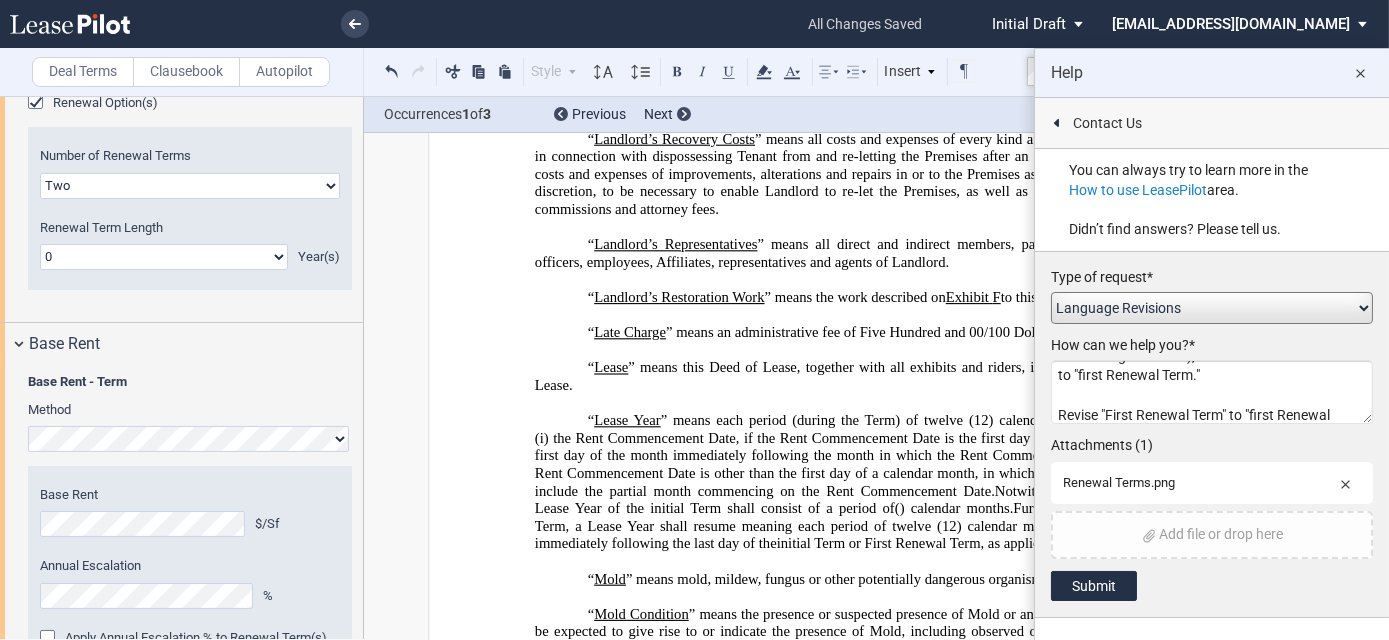 scroll, scrollTop: 72, scrollLeft: 0, axis: vertical 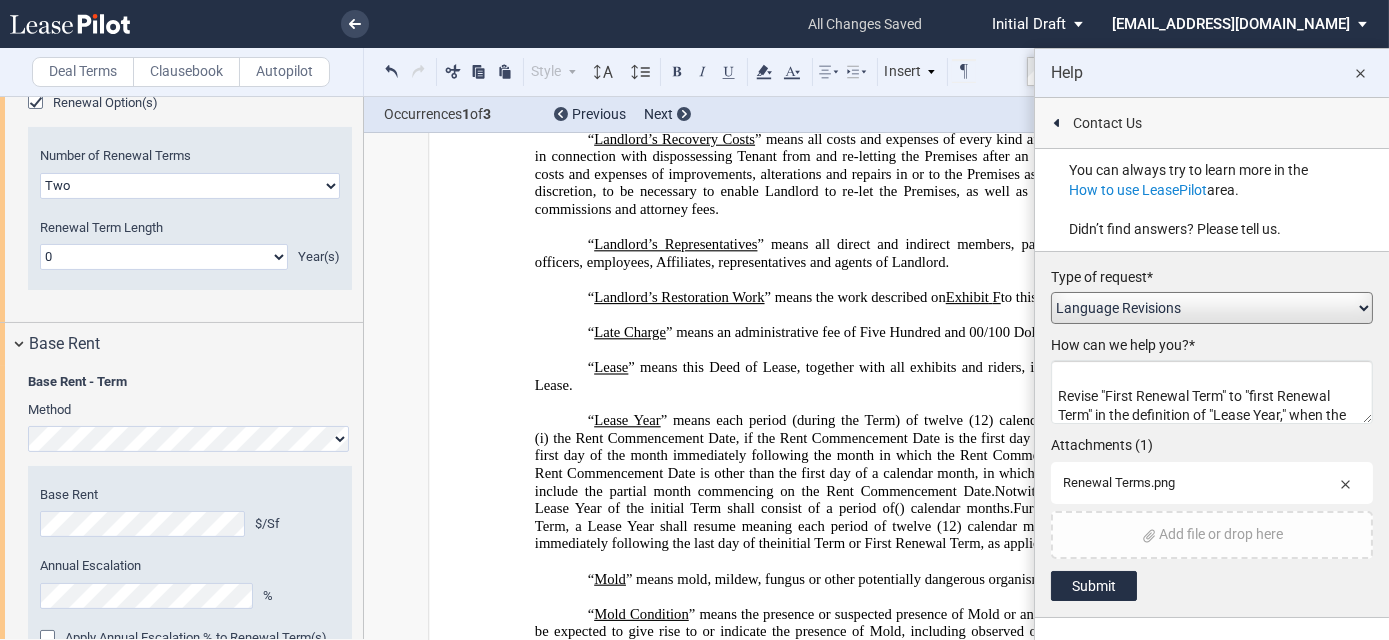 click on "In subsection 3 of the Renewal Terms clause (per square foot with annual escalation method of calculating base rent), revise "First Renewal Term" to "first Renewal Term."
Revise "First Renewal Term" to "first Renewal Term" in the definition of "Lease Year," when the initial Term includes a partial year (e.g., 5 years and 5 months) and the lease includes [PERSON_NAME], please revise "Lease Year"" 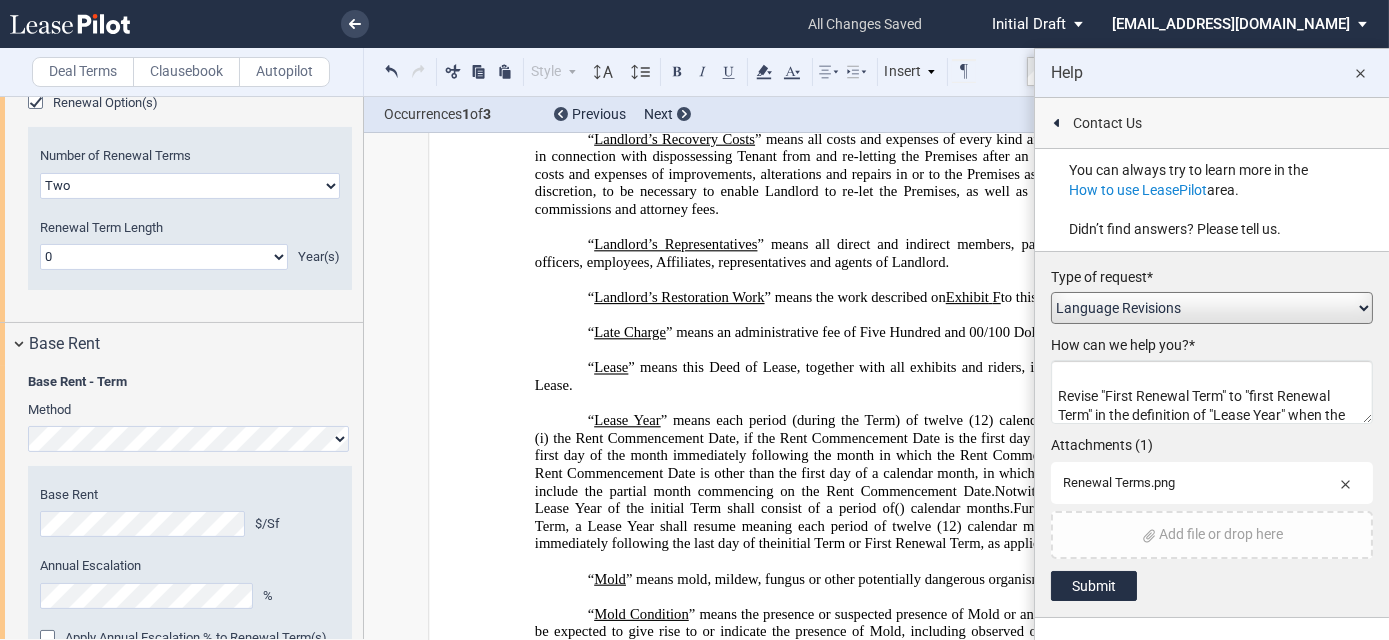 click on "In subsection 3 of the Renewal Terms clause (per square foot with annual escalation method of calculating base rent), revise "First Renewal Term" to "first Renewal Term."
Revise "First Renewal Term" to "first Renewal Term" in the definition of "Lease Year" when the initial Term includes a partial year (e.g., 5 years and 5 months) and the lease includes Renewal Terms, please revise "Lease Year"" 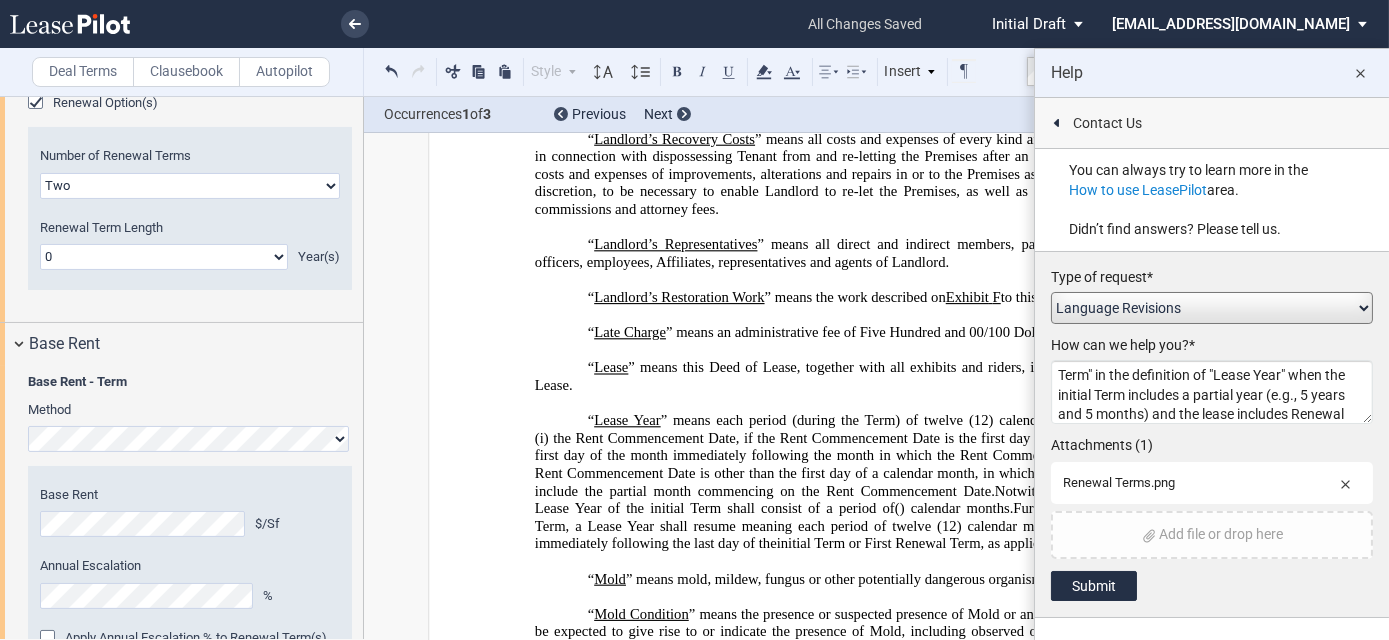 scroll, scrollTop: 131, scrollLeft: 0, axis: vertical 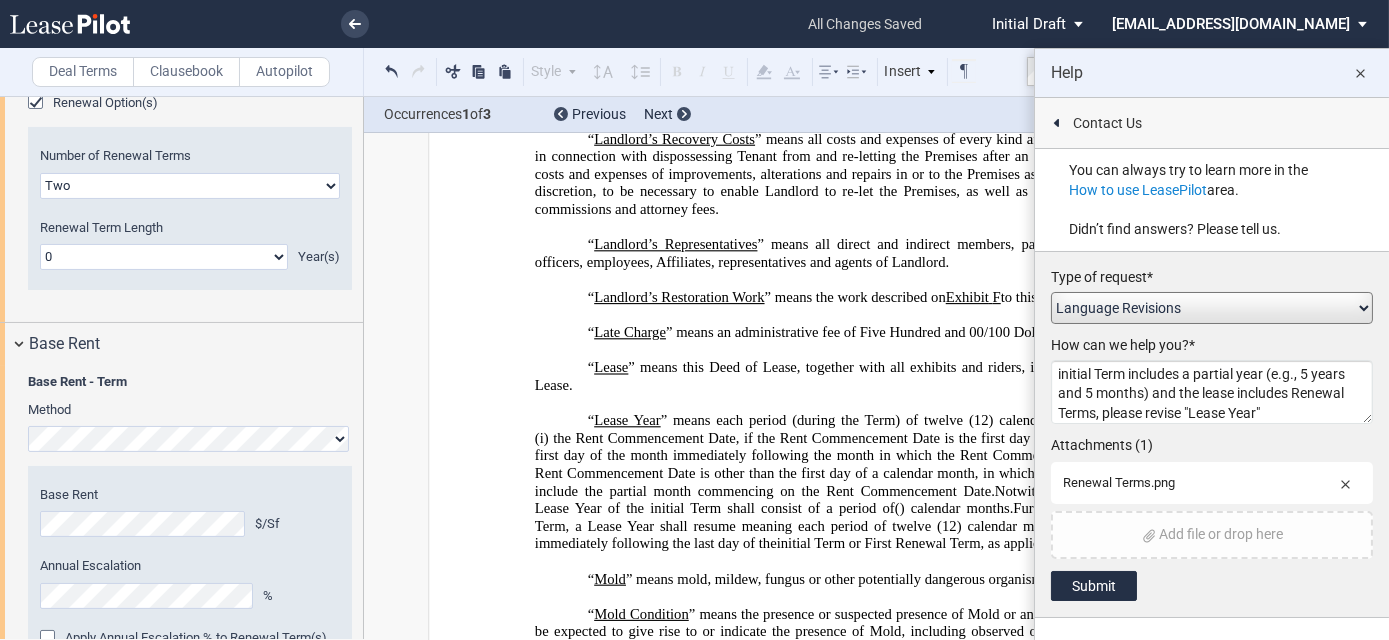 drag, startPoint x: 1097, startPoint y: 408, endPoint x: 1266, endPoint y: 408, distance: 169 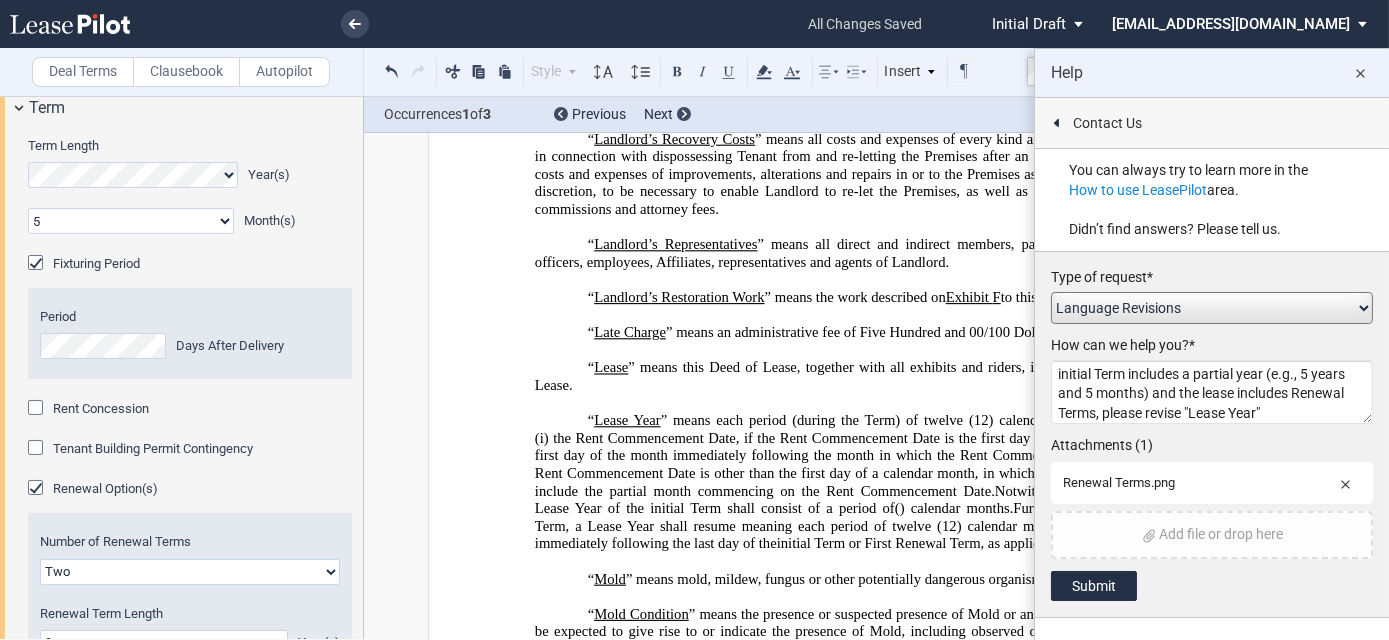 scroll, scrollTop: 90, scrollLeft: 0, axis: vertical 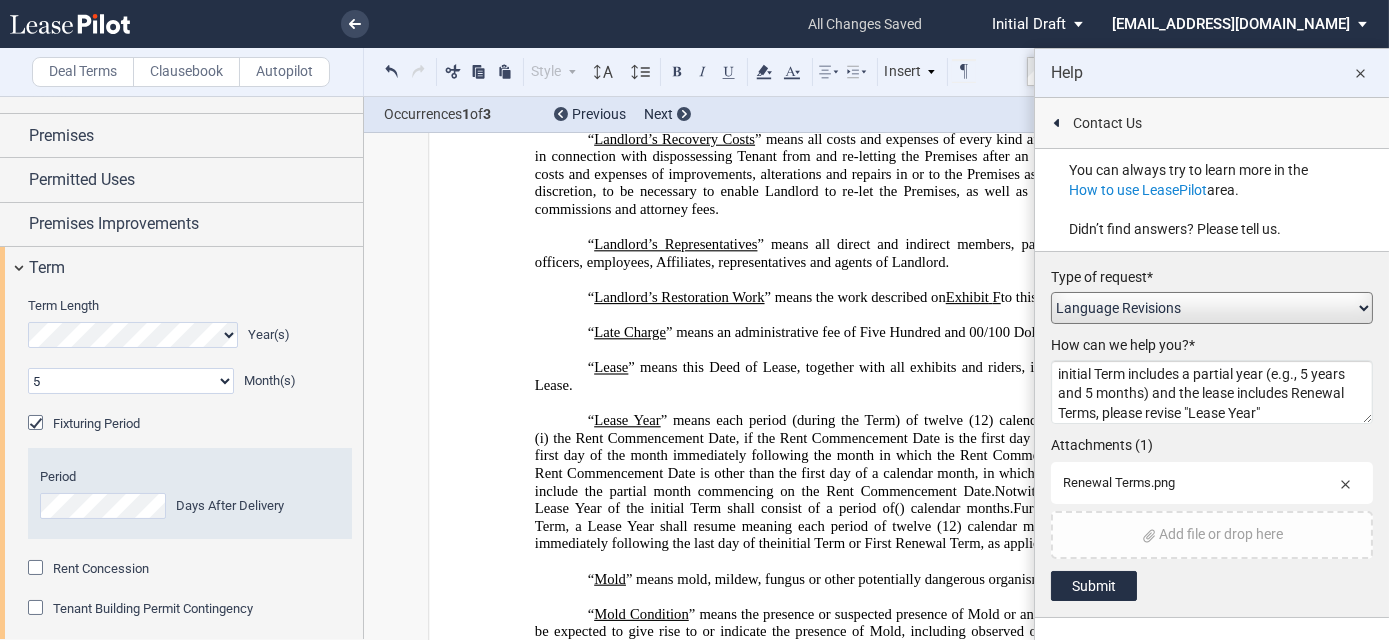 type on "In subsection 3 of the Renewal Terms clause (per square foot with annual escalation method of calculating base rent), revise "First Renewal Term" to "first Renewal Term."
Revise "First Renewal Term" to "first Renewal Term" in the definition of "Lease Year" when the initial Term includes a partial year (e.g., 5 years and 5 months) and the lease includes Renewal Terms, please revise "Lease Year"" 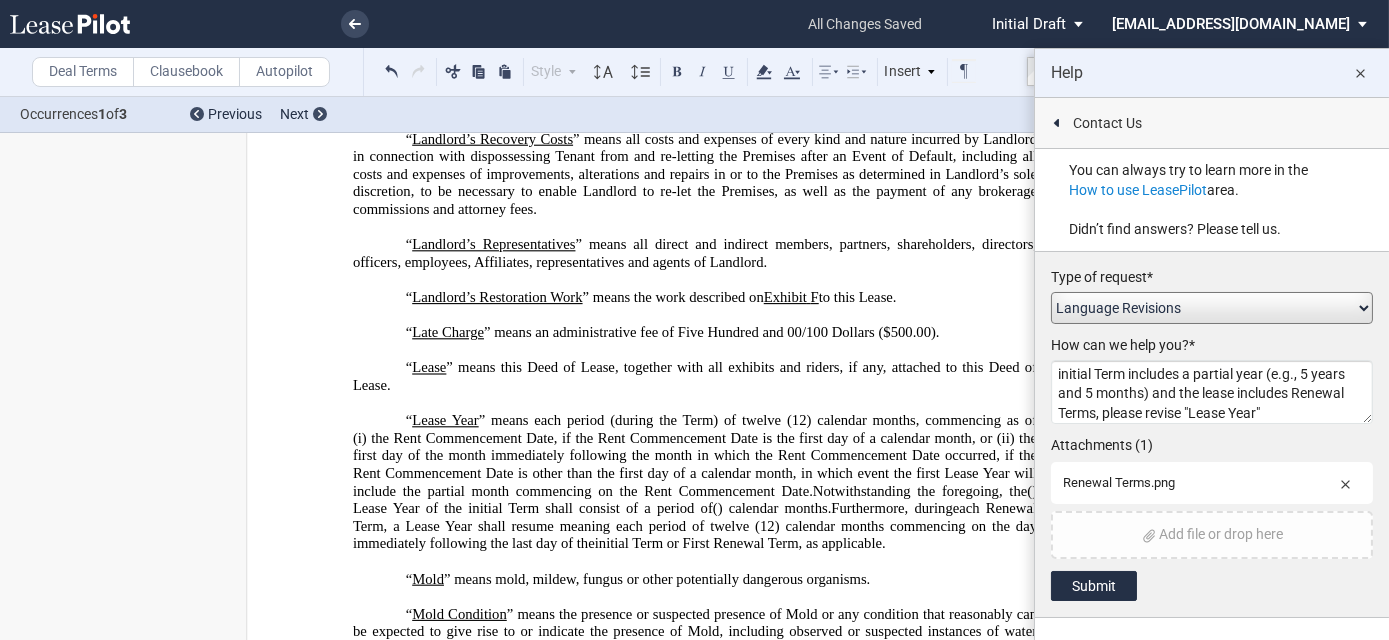 click on "Deal Terms" at bounding box center [83, 72] 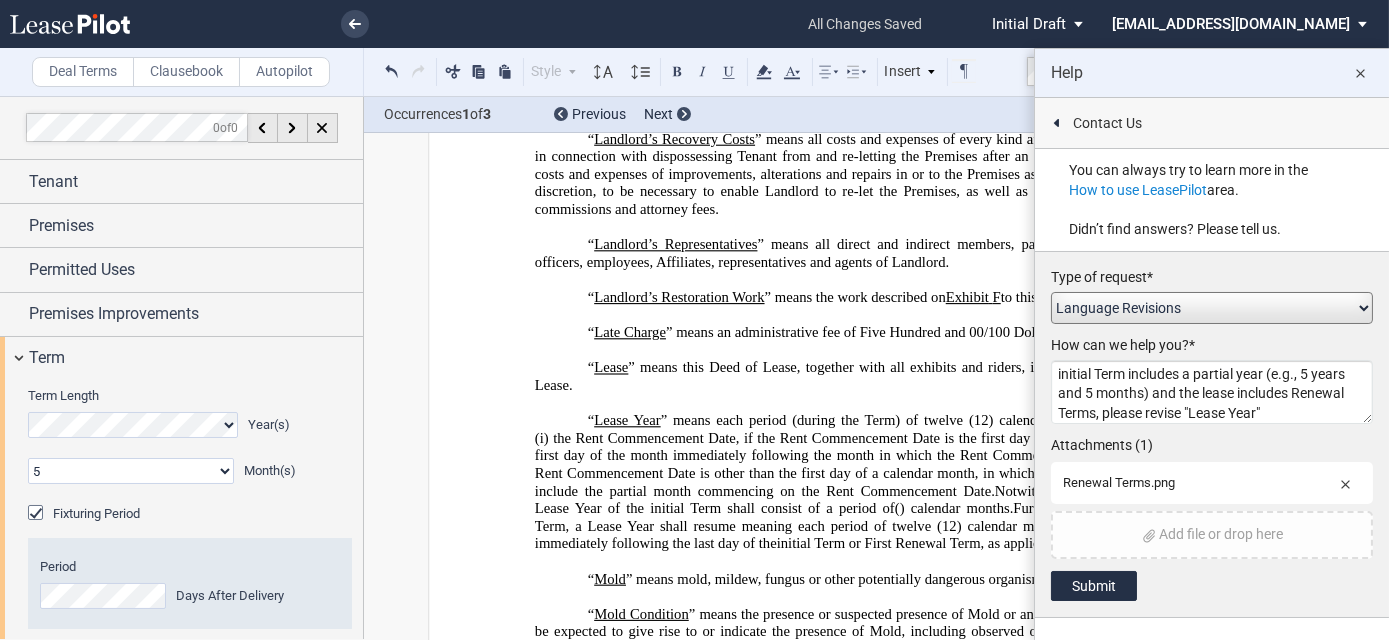 click on "0 1 2 3 4 5 6 7 8 9 10 11" at bounding box center [131, 471] 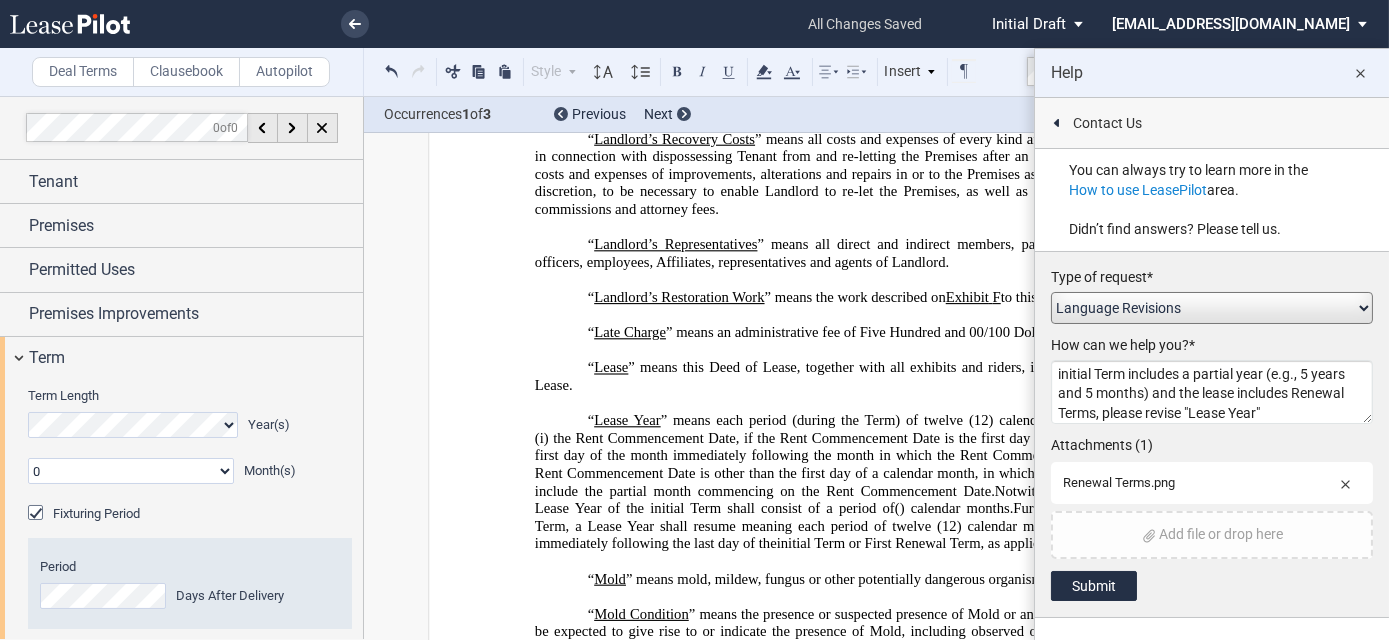 click on "0 1 2 3 4 5 6 7 8 9 10 11" at bounding box center (131, 471) 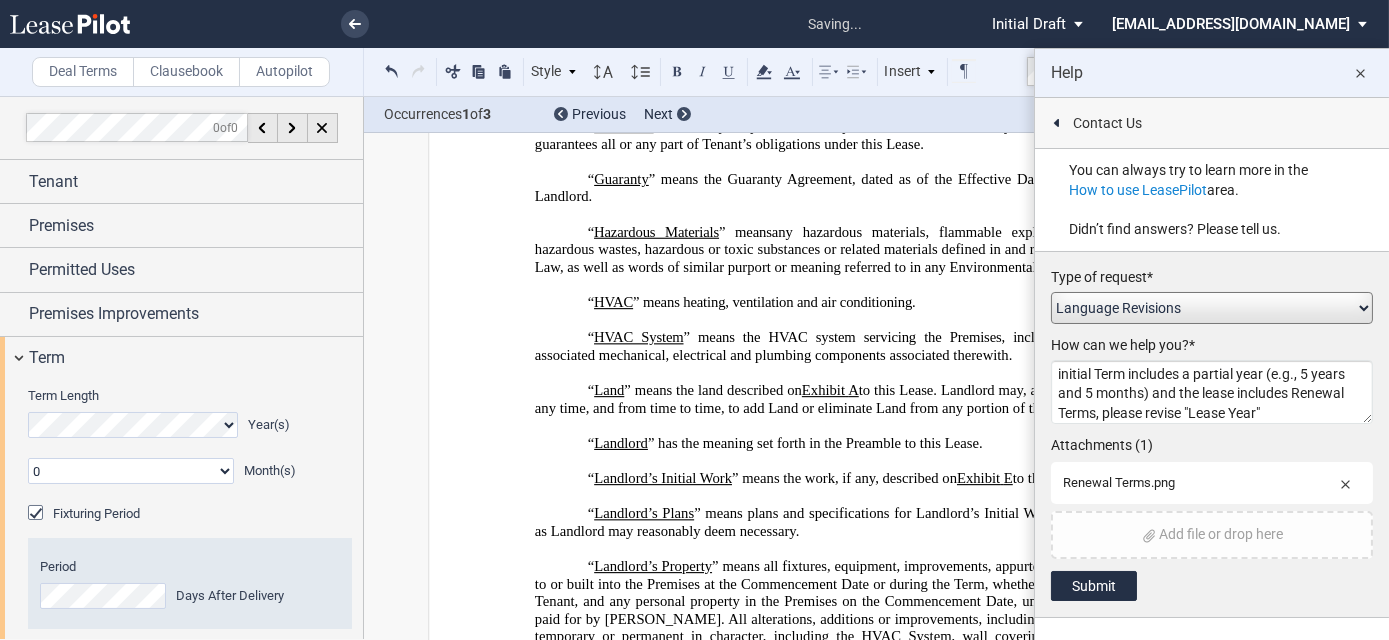 scroll, scrollTop: 3425, scrollLeft: 0, axis: vertical 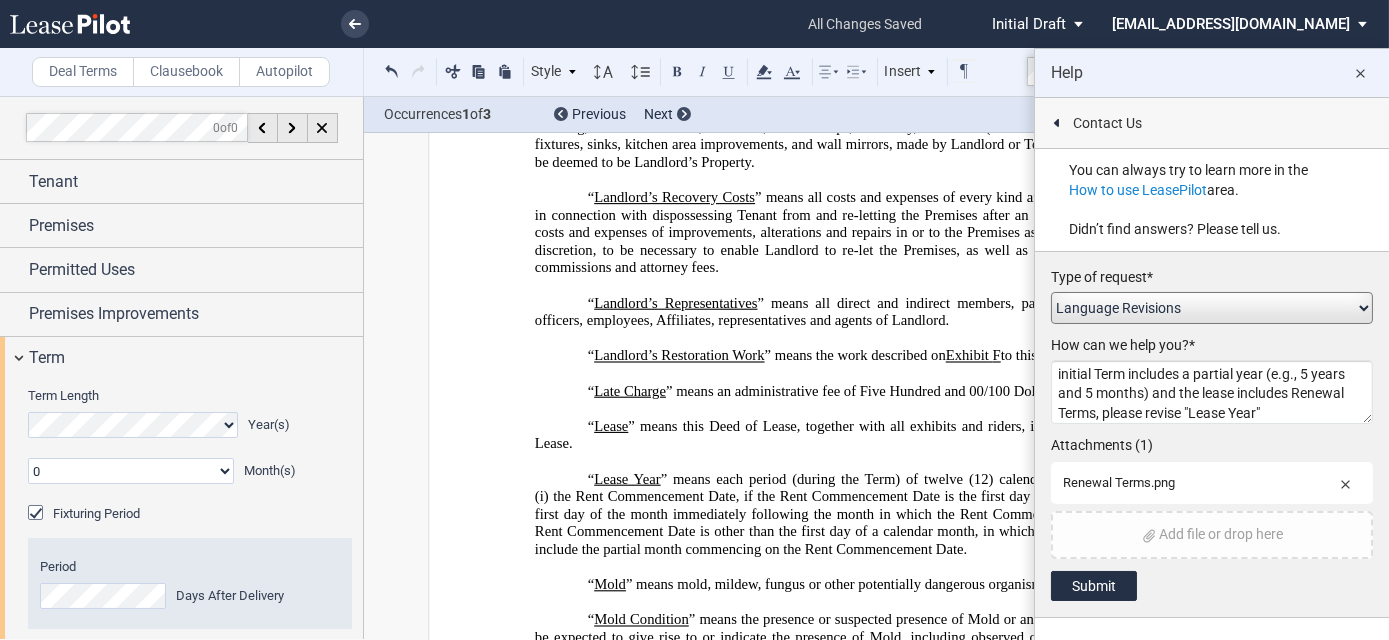 click on "In subsection 3 of the Renewal Terms clause (per square foot with annual escalation method of calculating base rent), revise "First Renewal Term" to "first Renewal Term."
Revise "First Renewal Term" to "first Renewal Term" in the definition of "Lease Year" when the initial Term includes a partial year (e.g., 5 years and 5 months) and the lease includes Renewal Terms, please revise "Lease Year"" 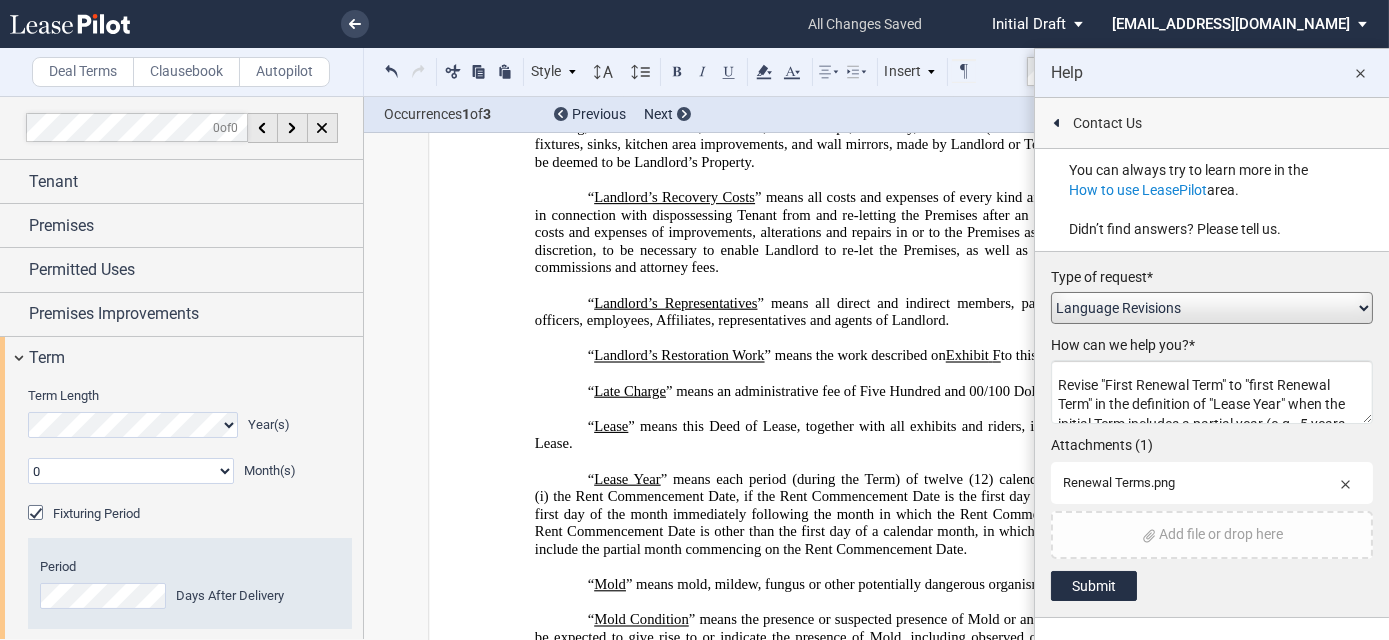 scroll, scrollTop: 42, scrollLeft: 0, axis: vertical 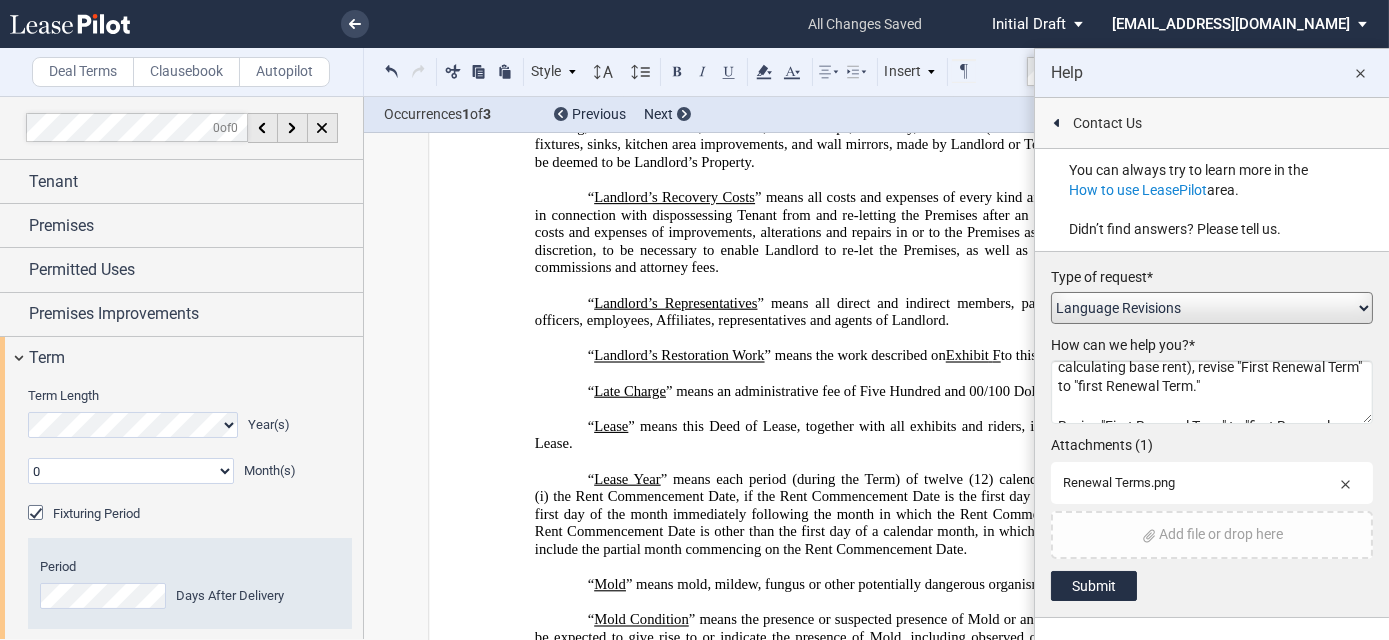 click on "In subsection 3 of the Renewal Terms clause (per square foot with annual escalation method of calculating base rent), revise "First Renewal Term" to "first Renewal Term."
Revise "First Renewal Term" to "first Renewal Term" in the definition of "Lease Year" when the initial Term includes a partial year (e.g., 5 years and 5 months) and the lease includes Renewal Terms, please revise "Lease Year"" 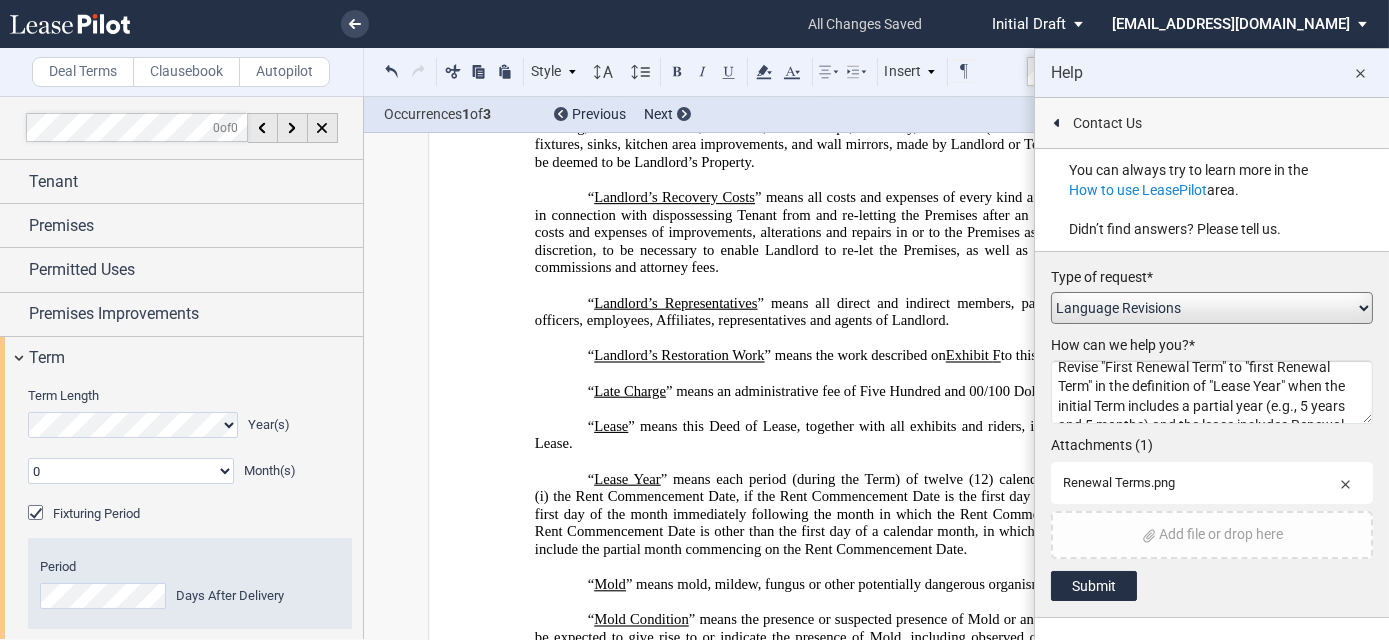 scroll, scrollTop: 133, scrollLeft: 0, axis: vertical 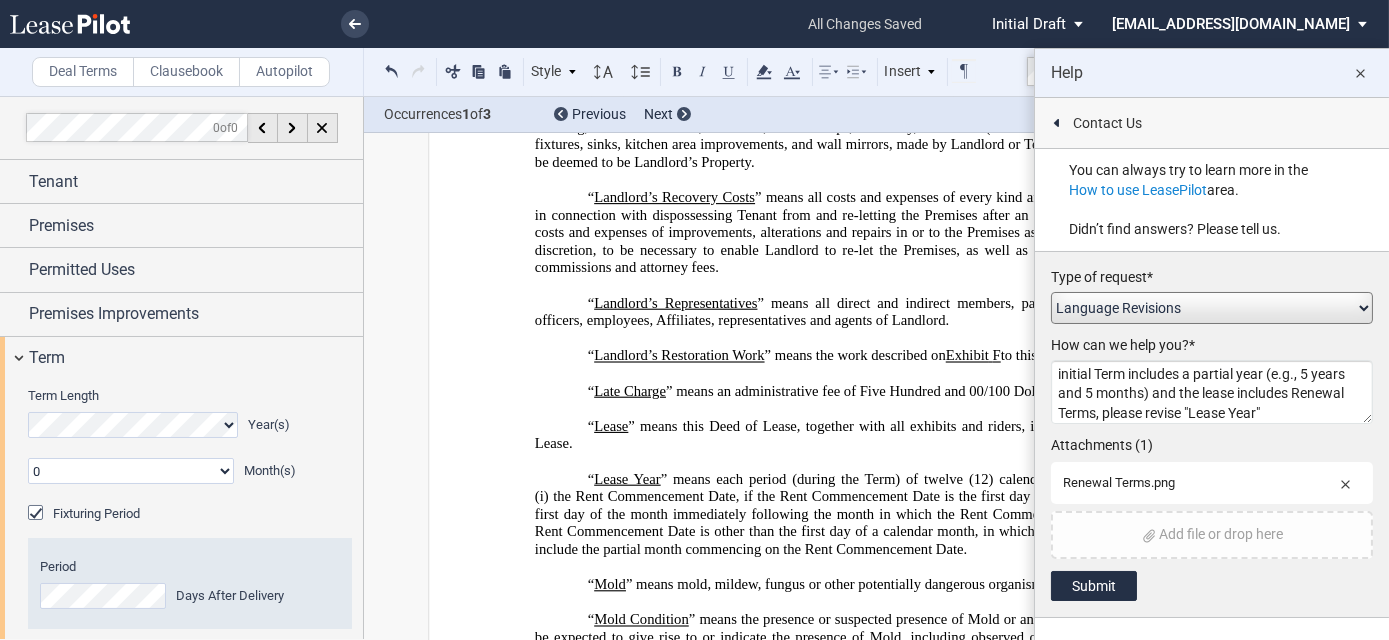click on "In subsection 3 of the Renewal Terms clause (per square foot with annual escalation method of calculating base rent), revise "First Renewal Term" to "first Renewal Term."
Revise "First Renewal Term" to "first Renewal Term" in the definition of "Lease Year" when the initial Term includes a partial year (e.g., 5 years and 5 months) and the lease includes Renewal Terms, please revise "Lease Year"" 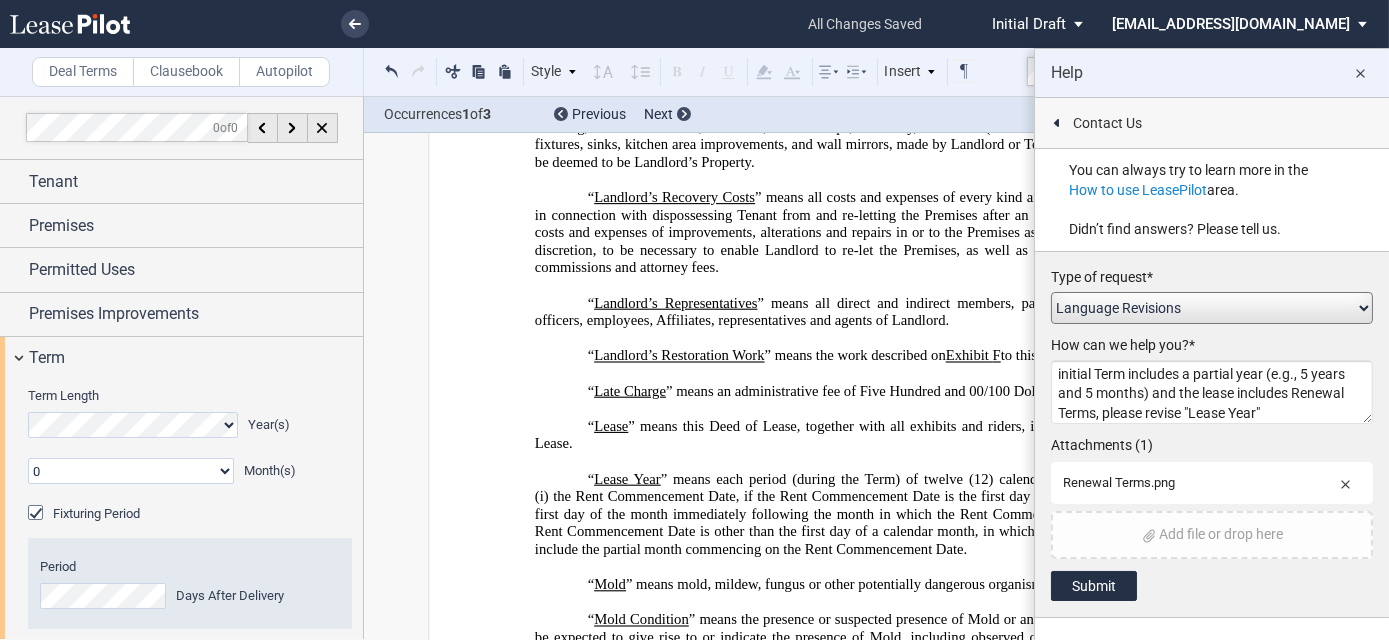 drag, startPoint x: 1098, startPoint y: 410, endPoint x: 1263, endPoint y: 405, distance: 165.07574 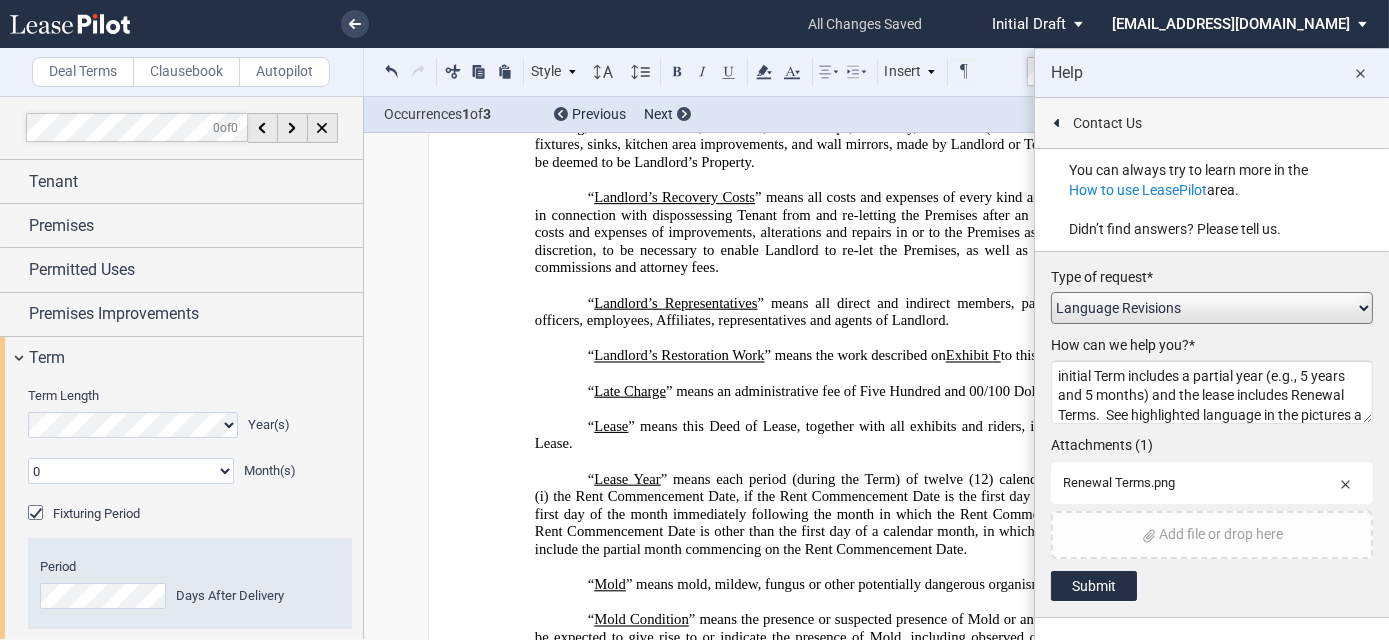 scroll, scrollTop: 151, scrollLeft: 0, axis: vertical 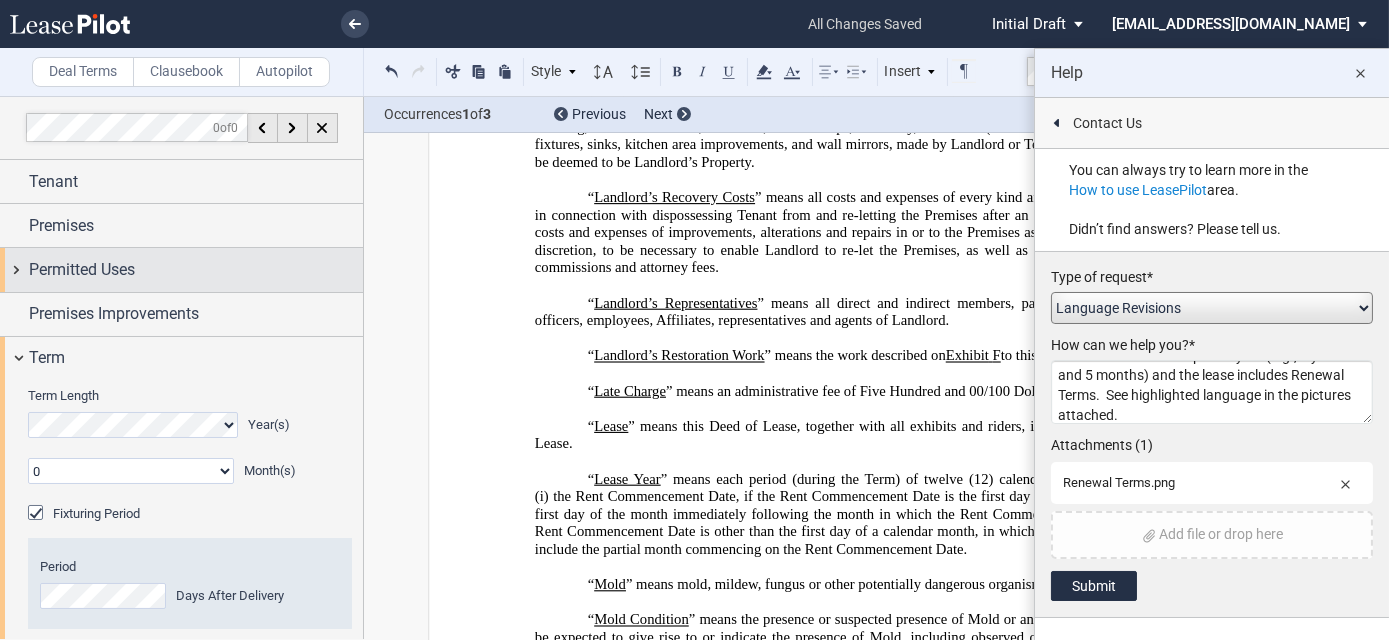 type on "In subsection 3 of the Renewal Terms clause (per square foot with annual escalation method of calculating base rent), revise "First Renewal Term" to "first Renewal Term."
Revise "First Renewal Term" to "first Renewal Term" in the definition of "Lease Year" when the initial Term includes a partial year (e.g., 5 years and 5 months) and the lease includes Renewal Terms.  See highlighted language in the pictures attached." 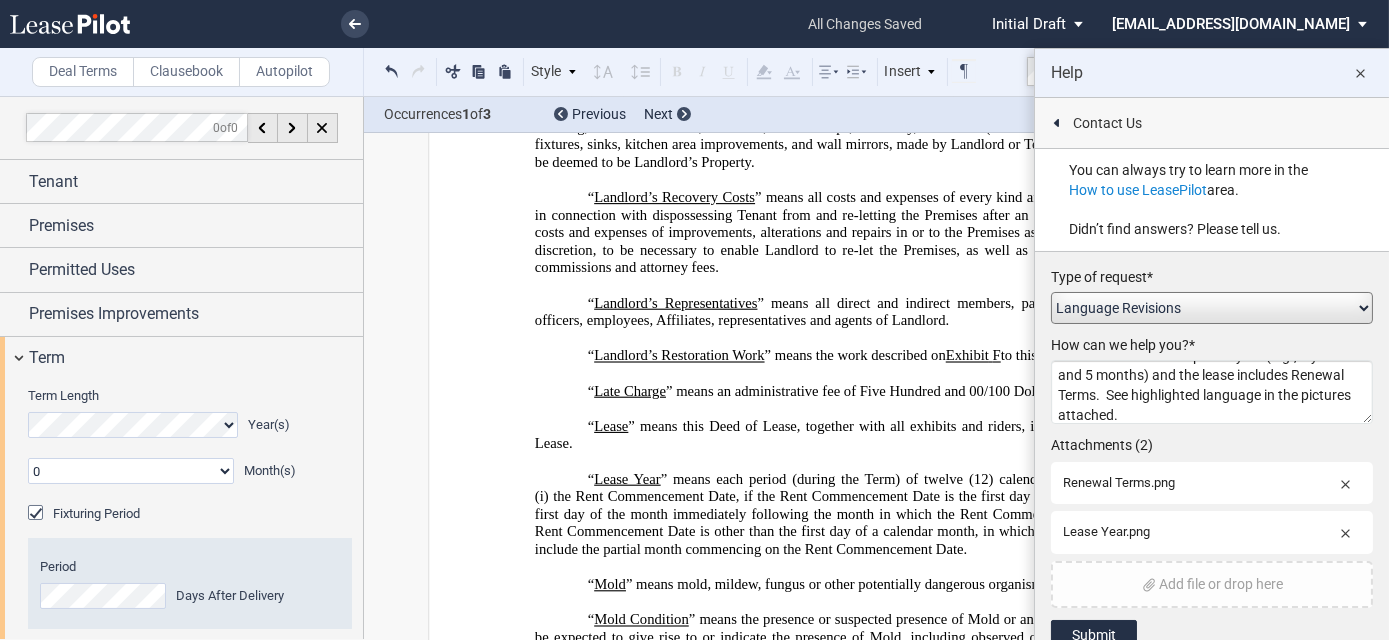 scroll, scrollTop: 0, scrollLeft: 0, axis: both 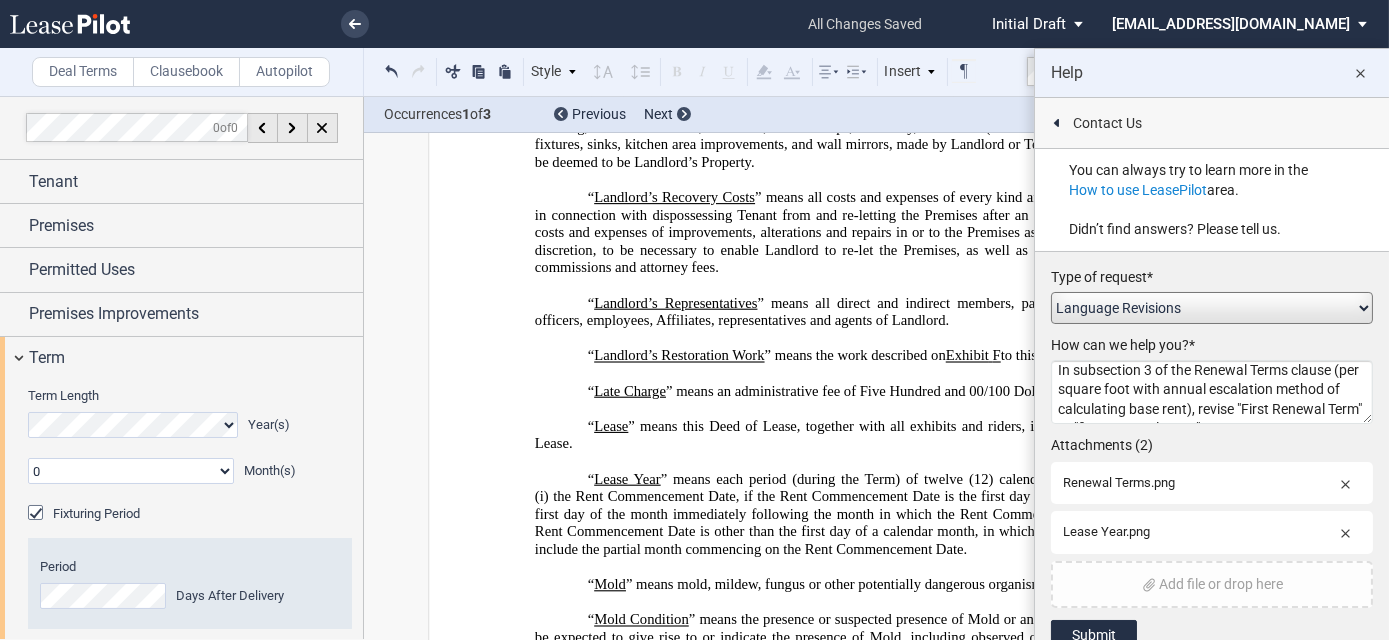 drag, startPoint x: 1205, startPoint y: 413, endPoint x: 990, endPoint y: 318, distance: 235.05319 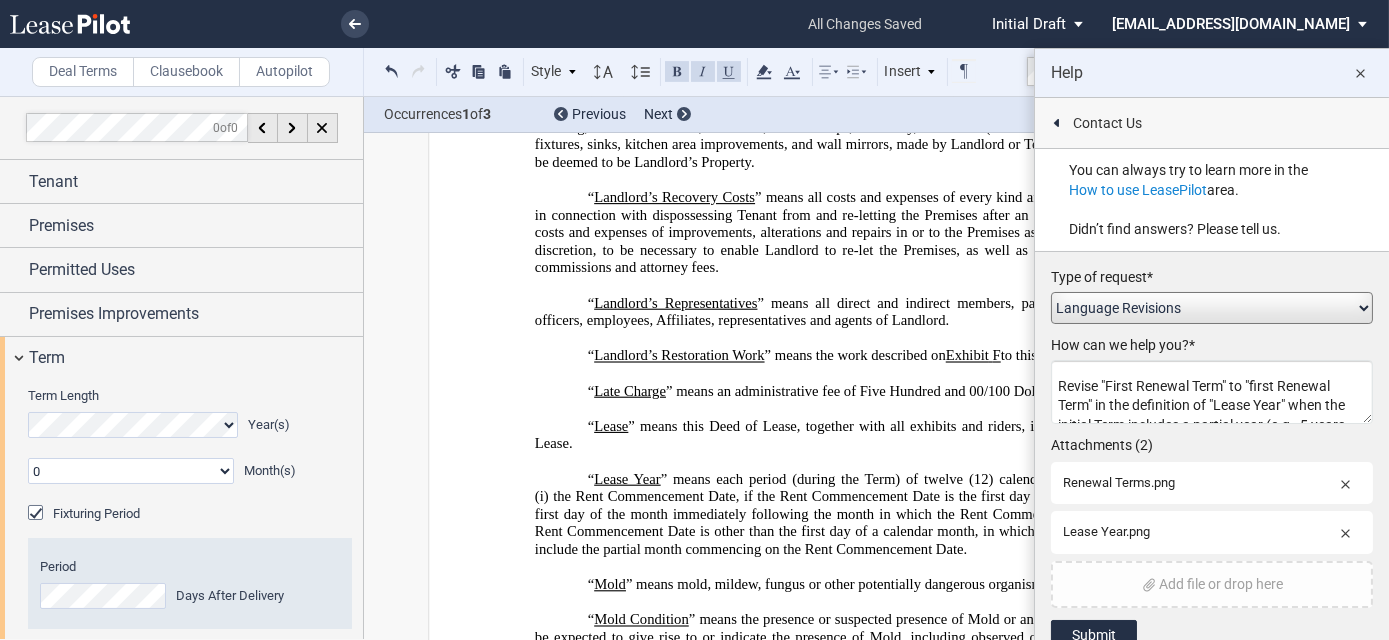 scroll, scrollTop: 152, scrollLeft: 0, axis: vertical 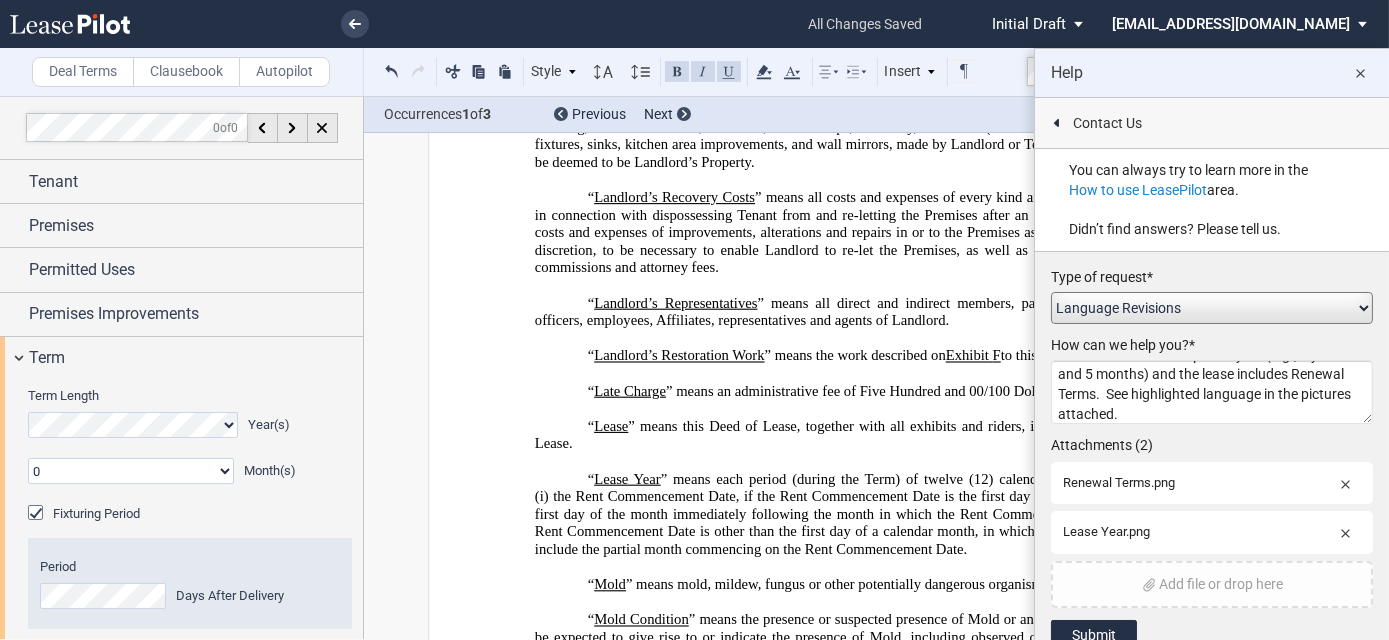 click on "In subsection 3 of the Renewal Terms clause (per square foot with annual escalation method of calculating base rent), revise "First Renewal Term" to "first Renewal Term."
Revise "First Renewal Term" to "first Renewal Term" in the definition of "Lease Year" when the initial Term includes a partial year (e.g., 5 years and 5 months) and the lease includes Renewal Terms.  See highlighted language in the pictures attached." 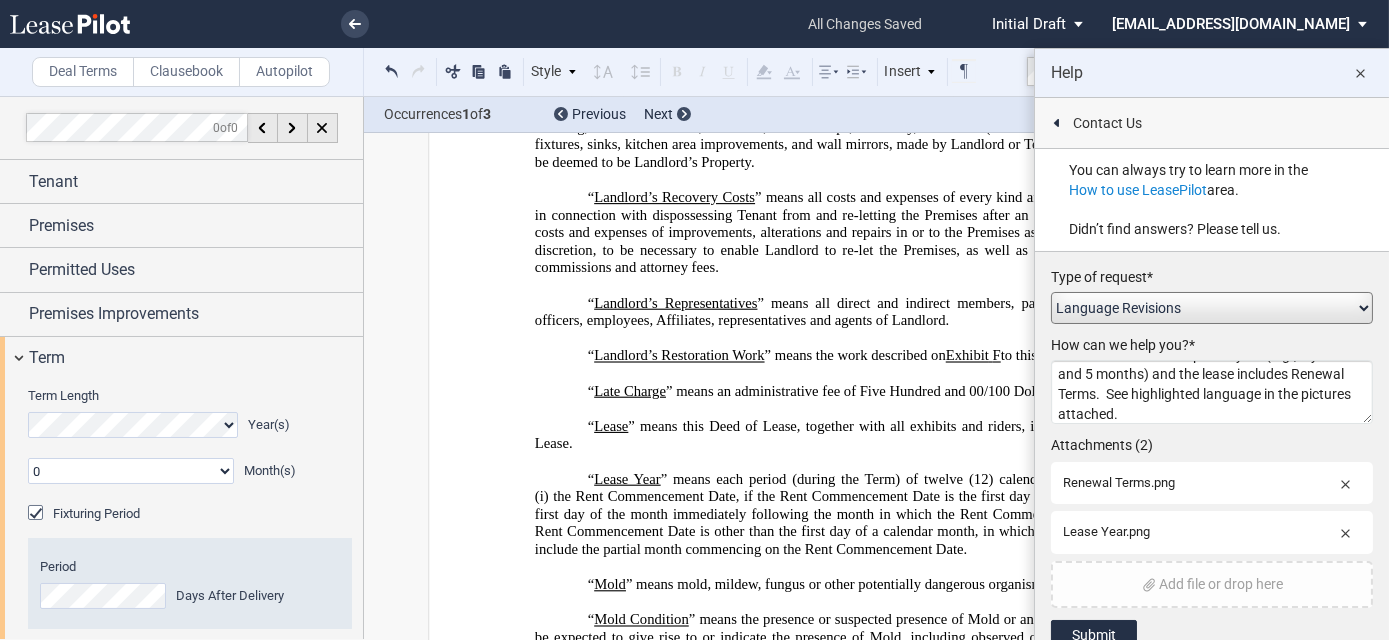 scroll, scrollTop: 24, scrollLeft: 0, axis: vertical 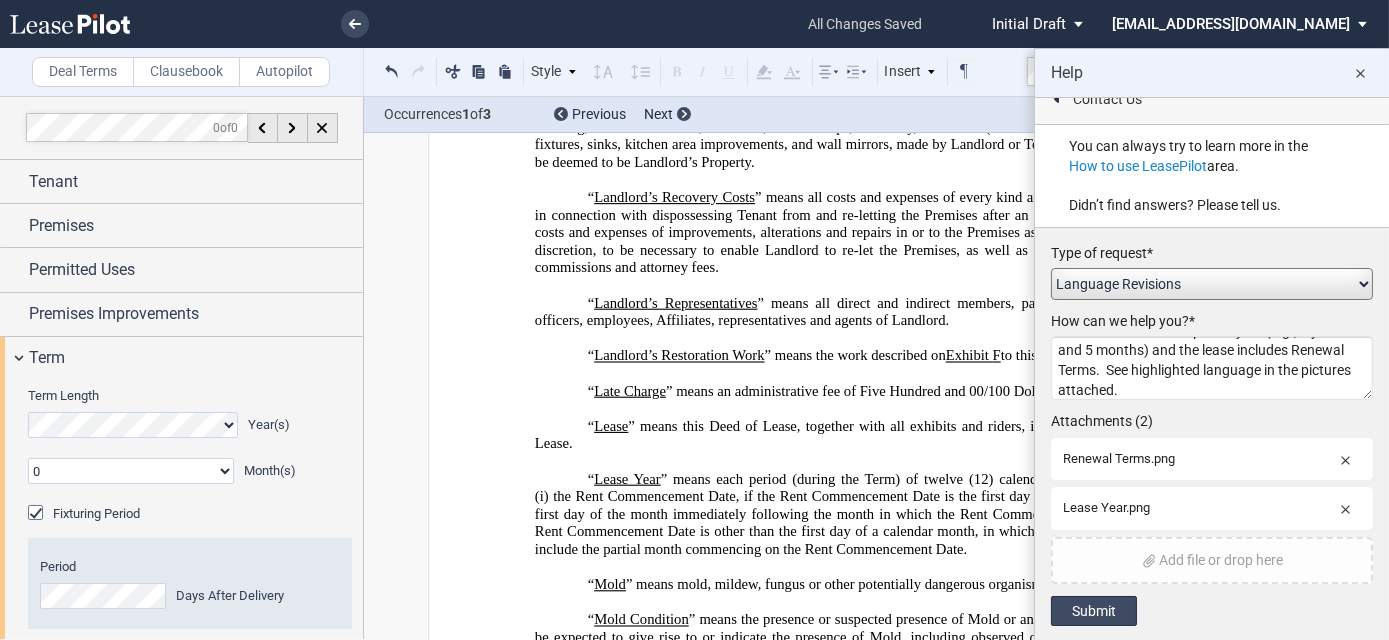 click on "Submit" 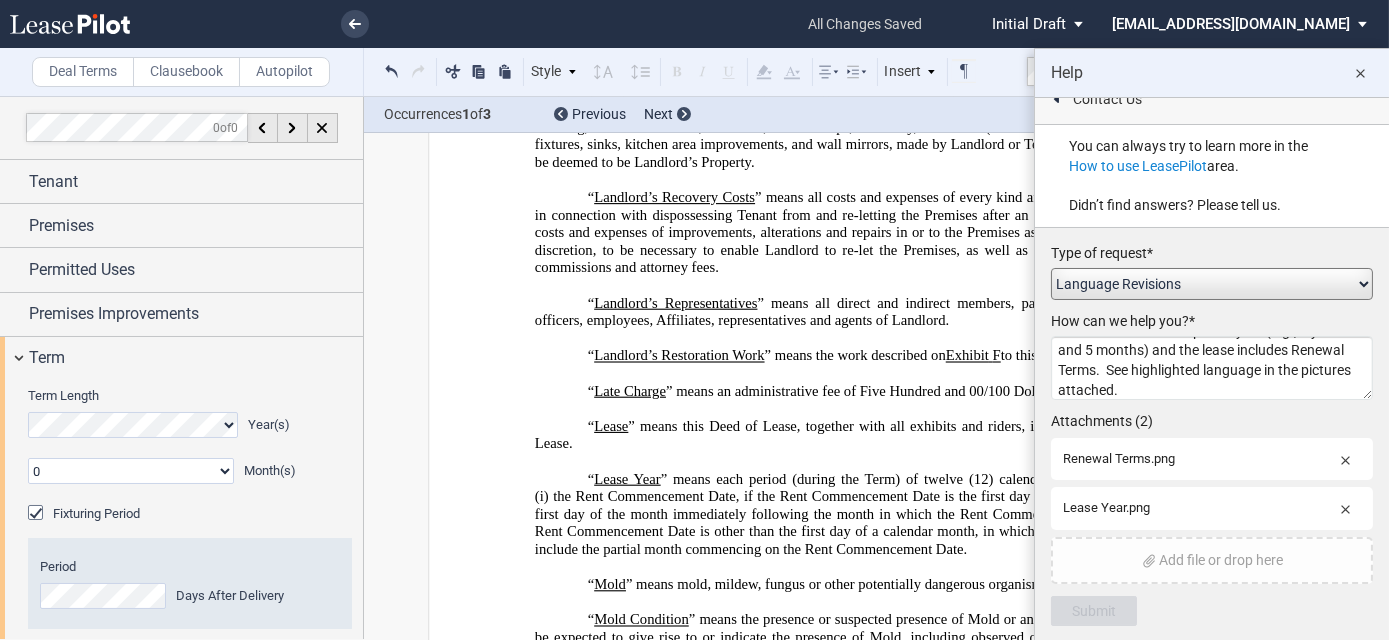 scroll, scrollTop: 0, scrollLeft: 0, axis: both 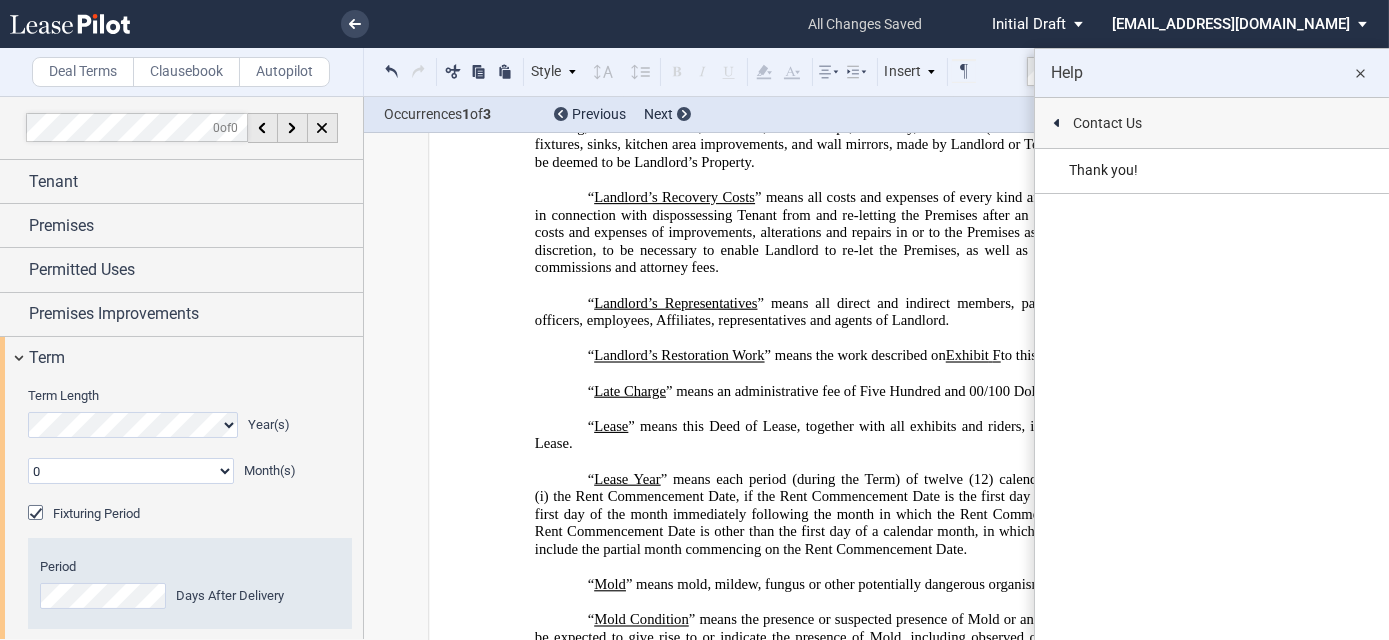drag, startPoint x: 1360, startPoint y: 69, endPoint x: 1162, endPoint y: 86, distance: 198.72845 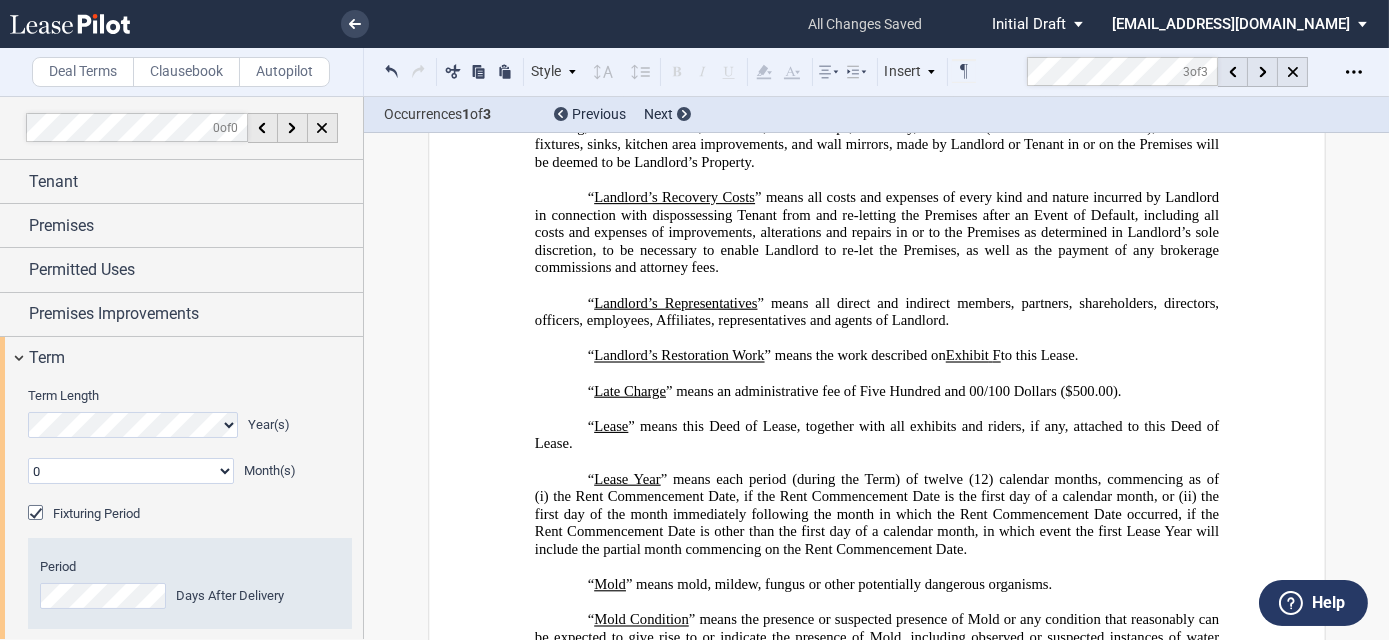 click on "“ Late Charge ” means an administrative fee of Five Hundred and 00/100 Dollars ($500.00)." at bounding box center (876, 392) 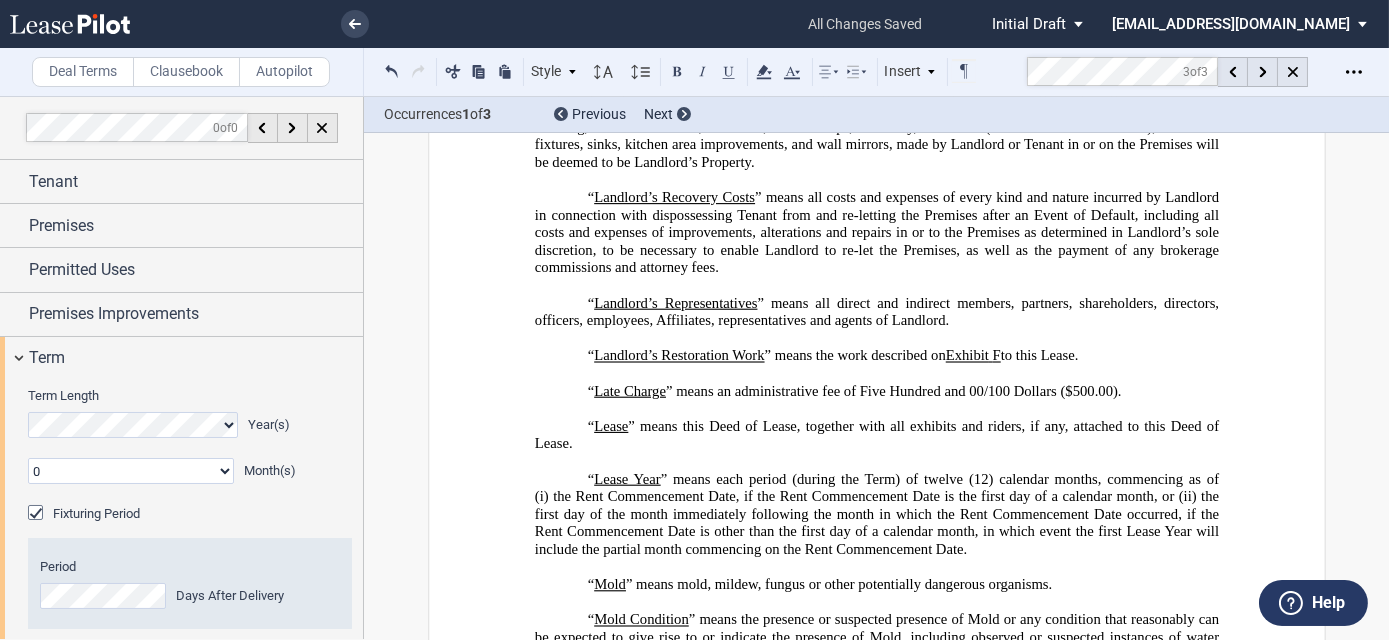 scroll, scrollTop: 3901, scrollLeft: 0, axis: vertical 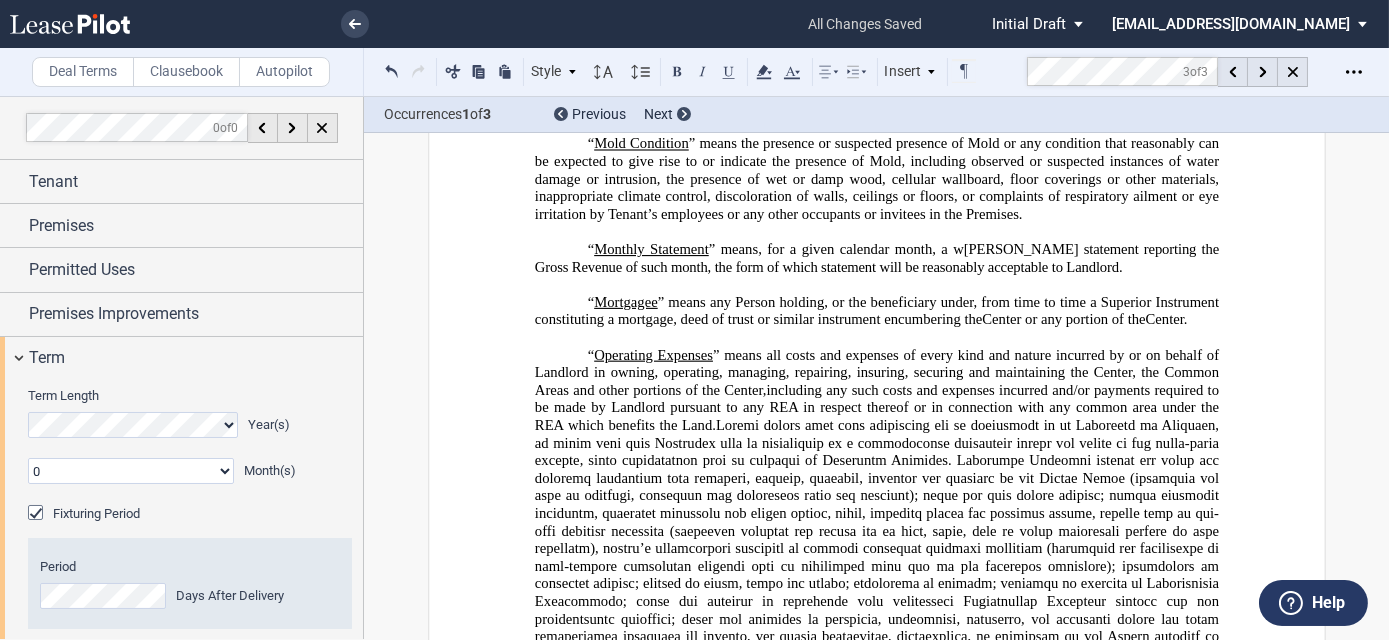 click on "LEASE AGREEMENT DEED OF LEASE
[GEOGRAPHIC_DATA]
[Power Center] [Lifestyle Center] [Convenience Center]
﻿
THIS  LEASE AGREEMENT  DEED OF LEASE  (this “ Lease ”), dated as of ___________,   2025  (the “ Effective Date ”), is made and entered into by and between  SVAP IV BRAEMAR VILLAGE, LLC ,  a   [US_STATE]   limited liability company  (“ Landlord ”), and  ﻿ ﻿ ,   ﻿ ﻿   ﻿ ﻿   ﻿ ﻿  an individual  (“ Tenant ”).
﻿
!!SET_LEVEL_0!! !!LEASE_LEVEL_1!!
1.                      Definitions; Interpretation; Grant .
﻿
!!SET_LEVEL_1!! !!LEASE_LEVEL_2!!
1.1                  Definitions .    The following terms will have the following meanings in this Lease:
﻿
“ ADA
﻿
“ [__] s" at bounding box center [877, 17417] 